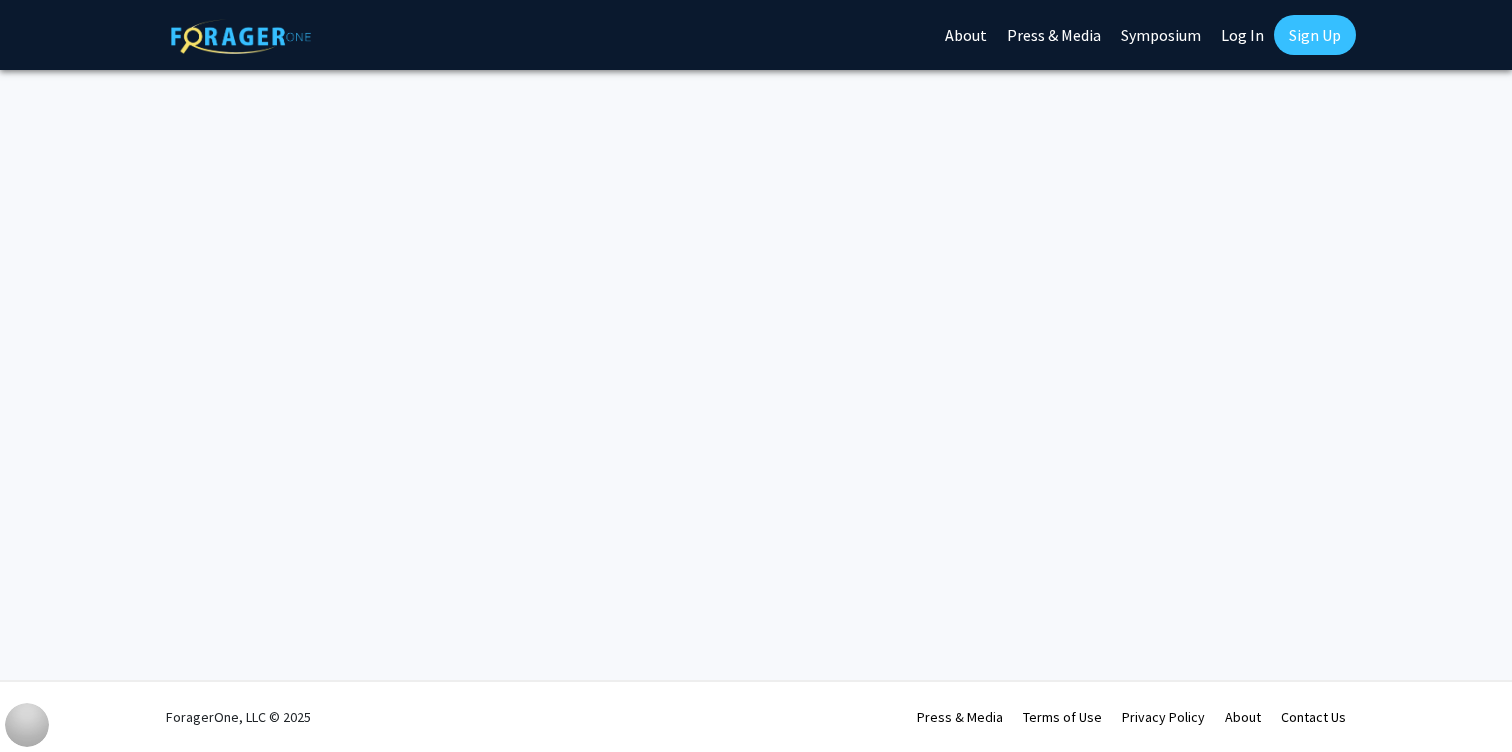 scroll, scrollTop: 0, scrollLeft: 0, axis: both 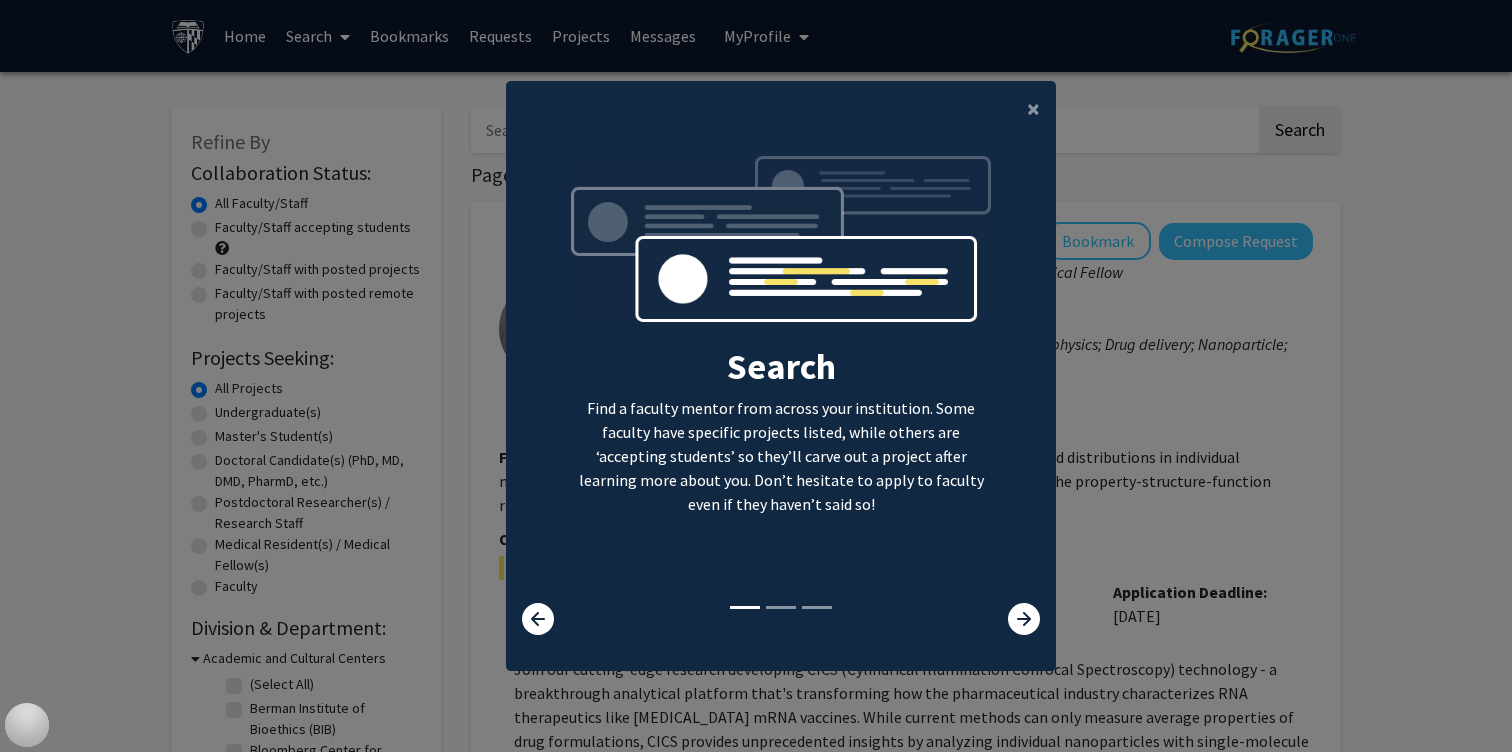 click on "Search  Find a faculty mentor from across your institution. Some faculty have specific projects listed, while others are ‘accepting students’ so they’ll carve out a project after learning more about you. Don’t hesitate to apply to faculty even if they haven’t said so!  Bookmark  Don’t lose track of the faculty mentors you’re interested in working with. Save them as you go and apply to work with them whenever you’re ready!  Apply  We help you put your best foot forward to get the attention of faculty. On average, students applying via ForagerOne need to only submit 2-3 requests to connect with at least one faculty." 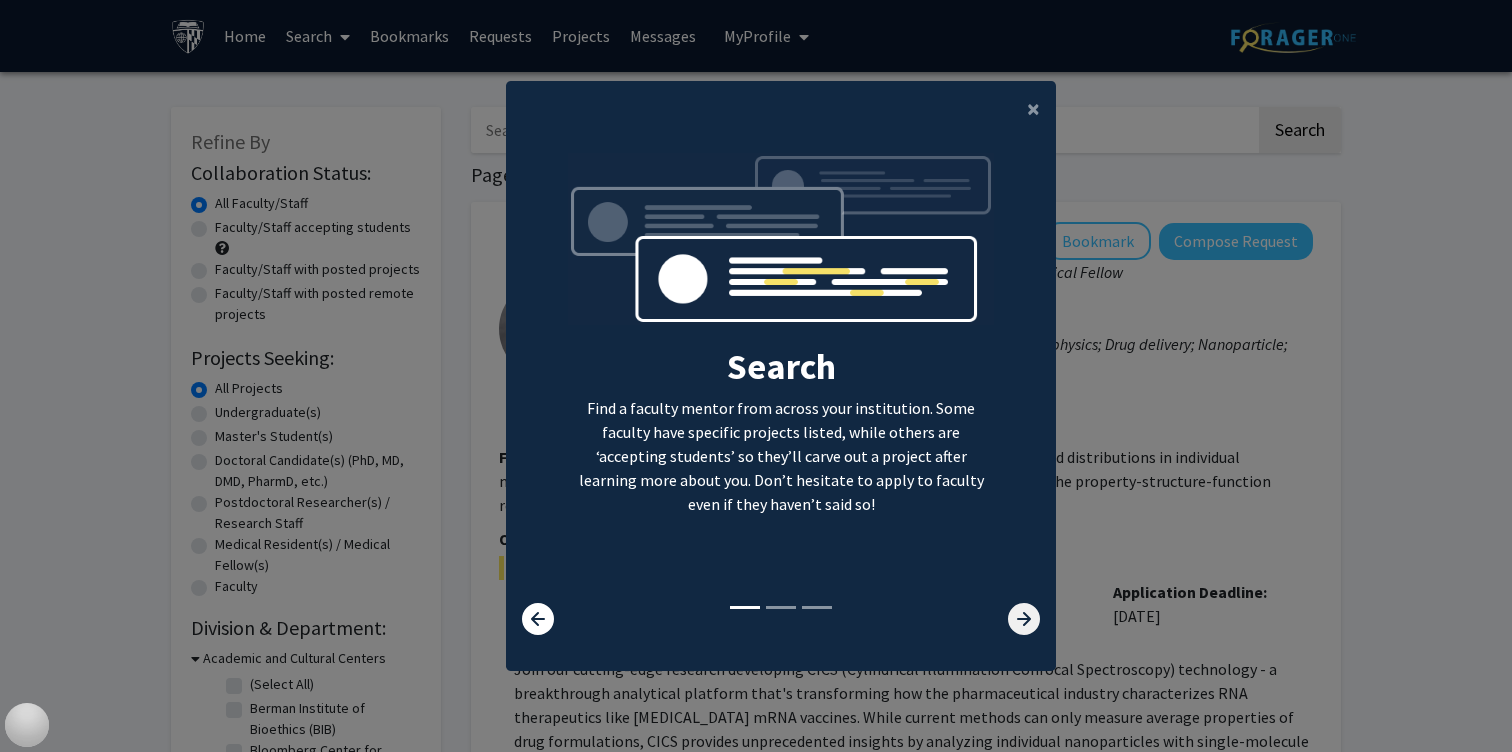 click 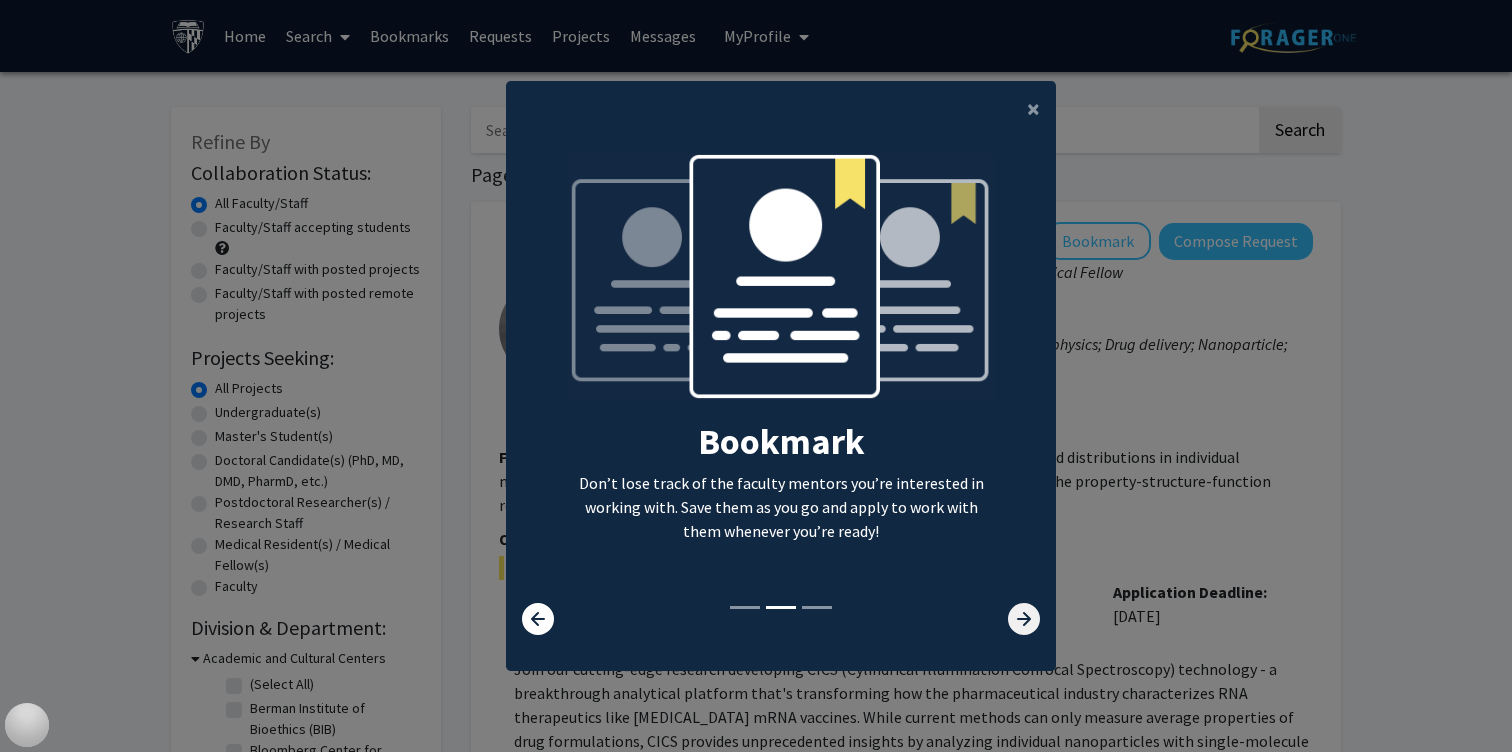 click 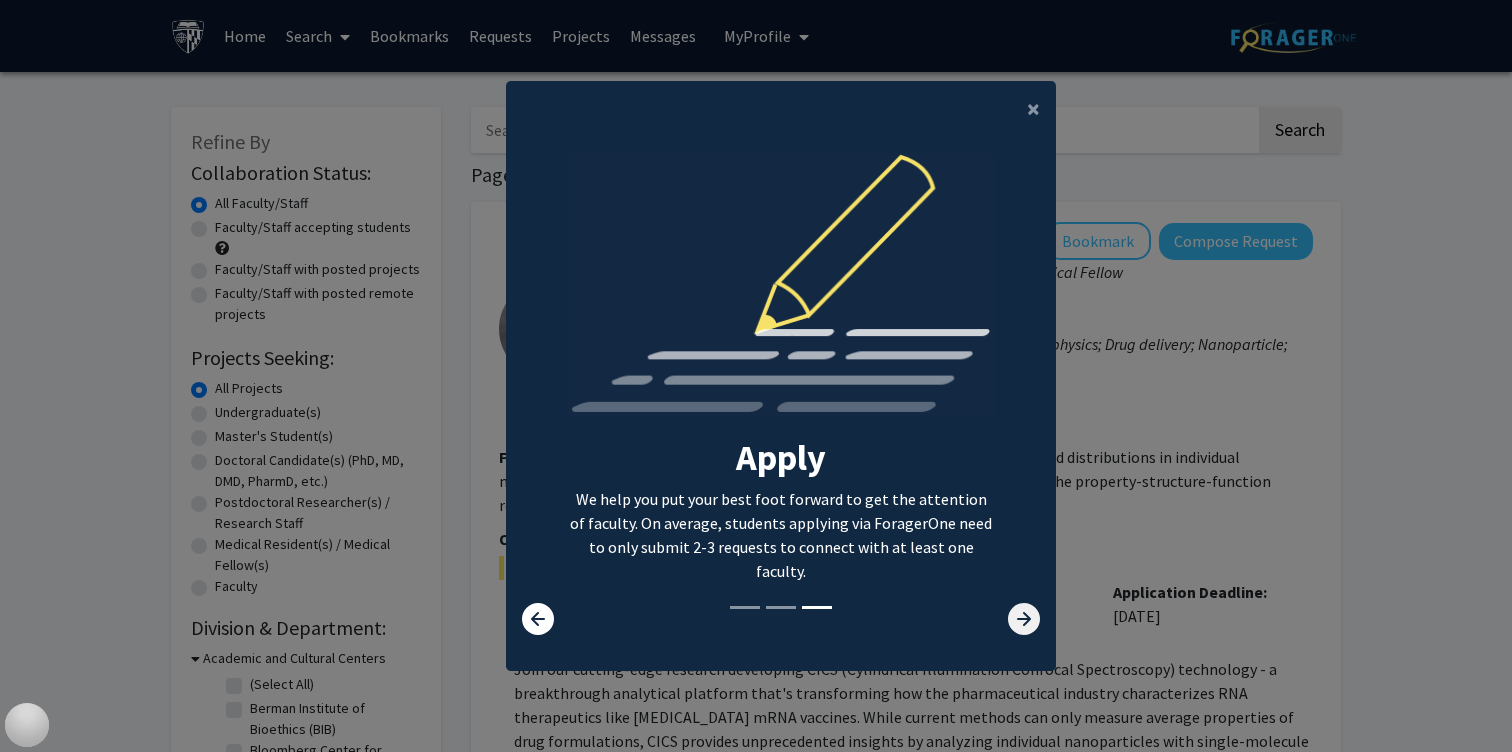 click 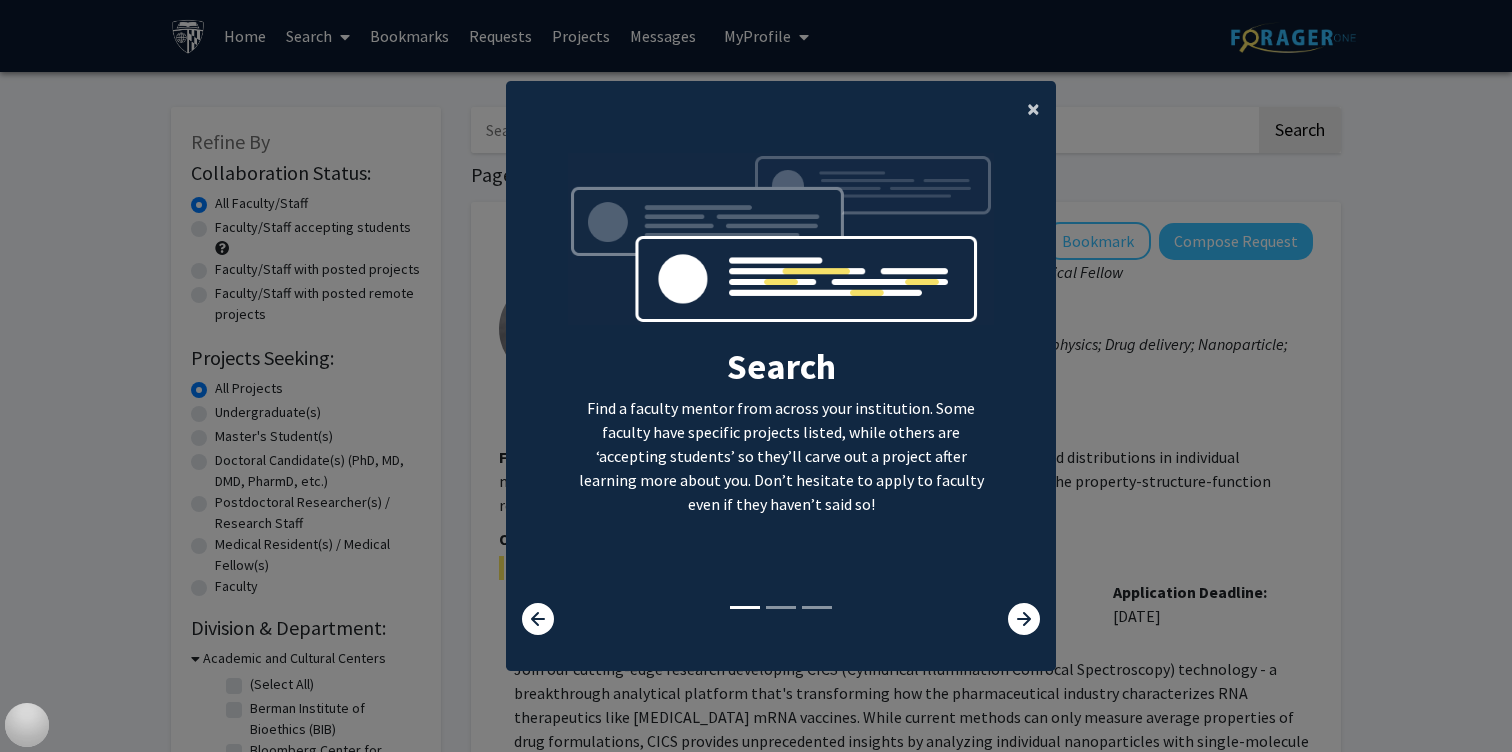 click on "×" 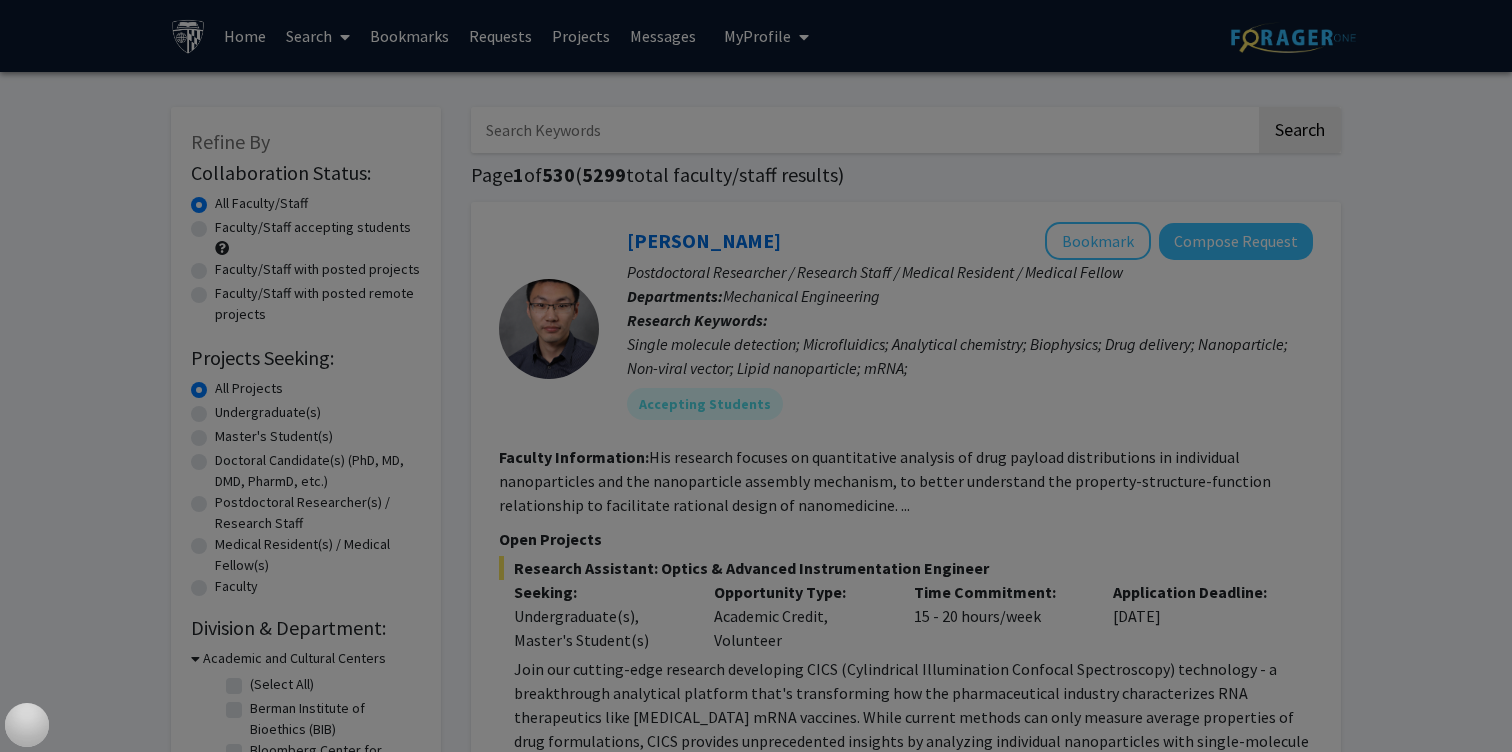click on "Search  Find a faculty mentor from across your institution. Some faculty have specific projects listed, while others are ‘accepting students’ so they’ll carve out a project after learning more about you. Don’t hesitate to apply to faculty even if they haven’t said so!  Bookmark  Don’t lose track of the faculty mentors you’re interested in working with. Save them as you go and apply to work with them whenever you’re ready!  Apply  We help you put your best foot forward to get the attention of faculty. On average, students applying via ForagerOne need to only submit 2-3 requests to connect with at least one faculty." at bounding box center [781, 204] 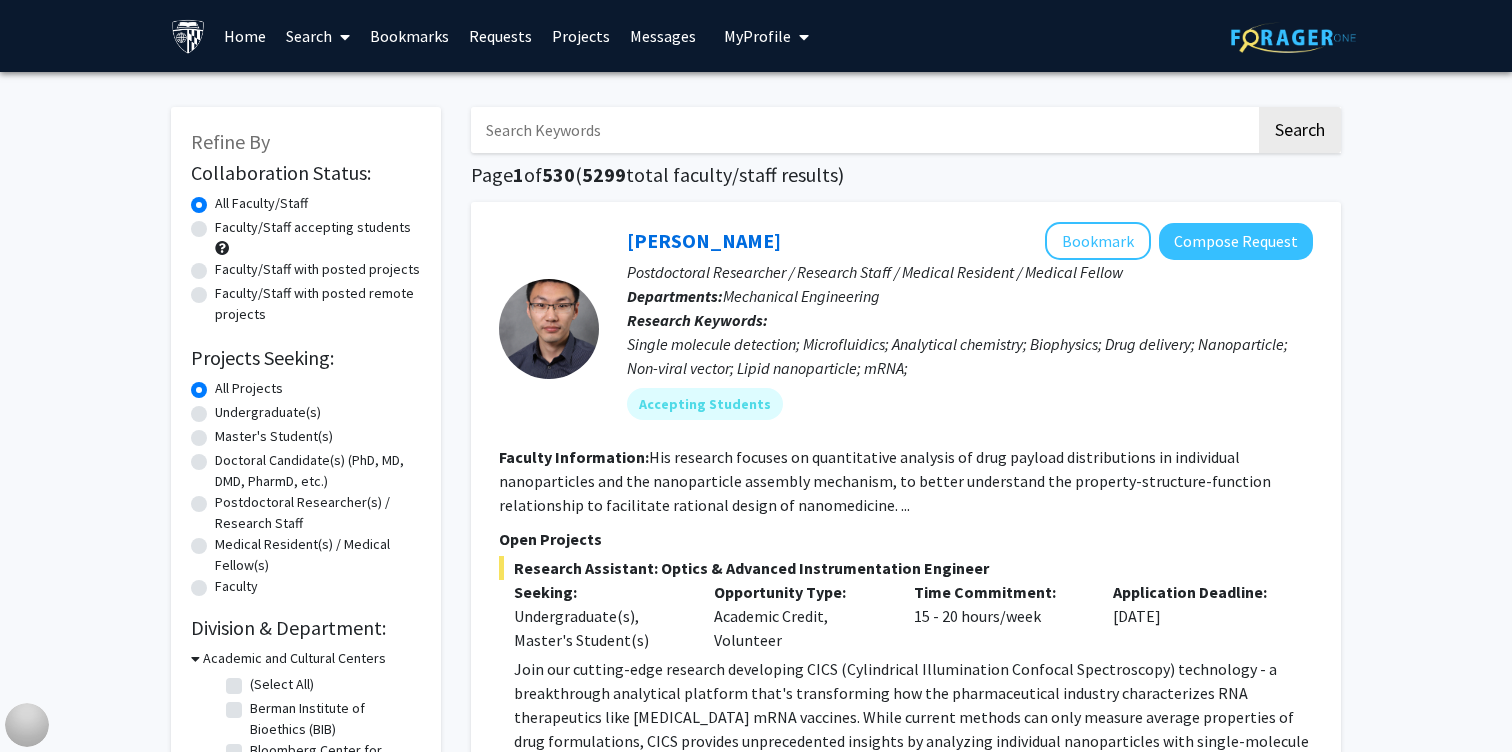 click on "Refine By Collaboration Status: Collaboration Status  All Faculty/Staff    Collaboration Status  Faculty/Staff accepting students    Collaboration Status  Faculty/Staff with posted projects    Collaboration Status  Faculty/Staff with posted remote projects    Projects Seeking: Projects Seeking Level  All Projects    Projects Seeking Level  Undergraduate(s)    Projects Seeking Level  Master's Student(s)    Projects Seeking Level  Doctoral Candidate(s) (PhD, MD, DMD, PharmD, etc.)    Projects Seeking Level  Postdoctoral Researcher(s) / Research Staff    Projects Seeking Level  Medical Resident(s) / Medical Fellow(s)    Projects Seeking Level  Faculty    Division & Department:      Academic and Cultural Centers  (Select All)  (Select All)  [PERSON_NAME] Institute of Bioethics (BIB)  [PERSON_NAME] Institute of Bioethics (BIB)  Bloomberg Center for Public Innovation  Bloomberg Center for Public Innovation  Center for Talented Youth (CTY)  Center for Talented Youth (CTY)  Urban Health Institute (UHI)             1" 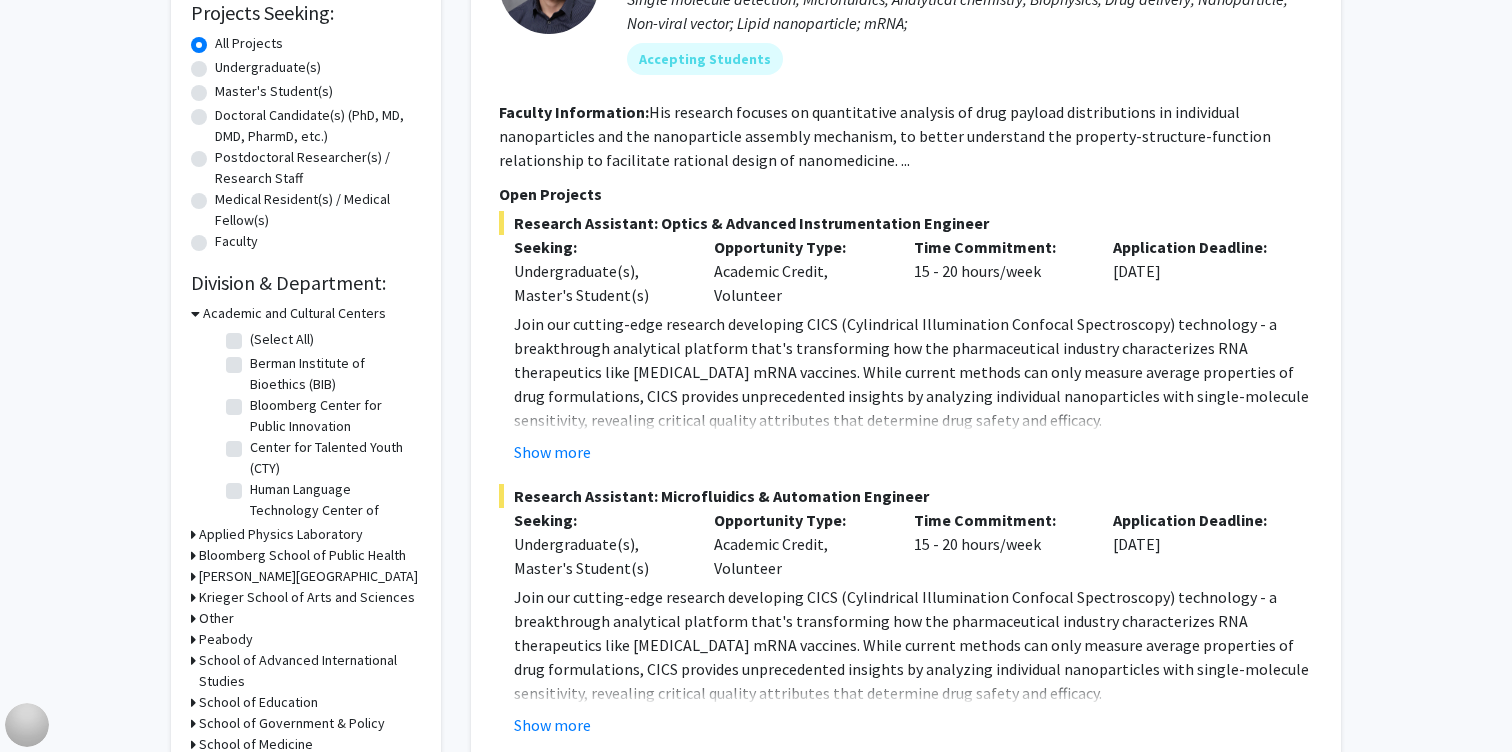 scroll, scrollTop: 0, scrollLeft: 0, axis: both 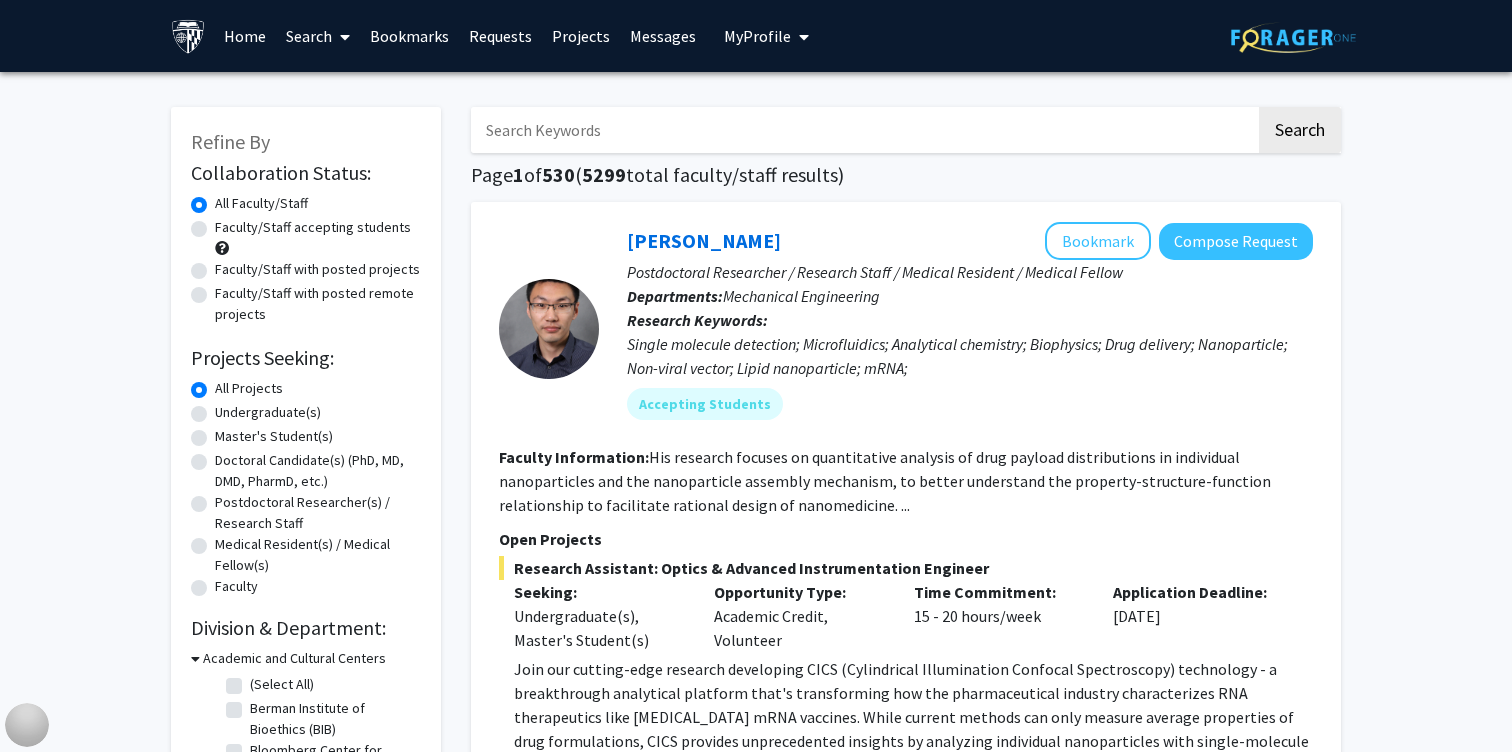 click at bounding box center [863, 130] 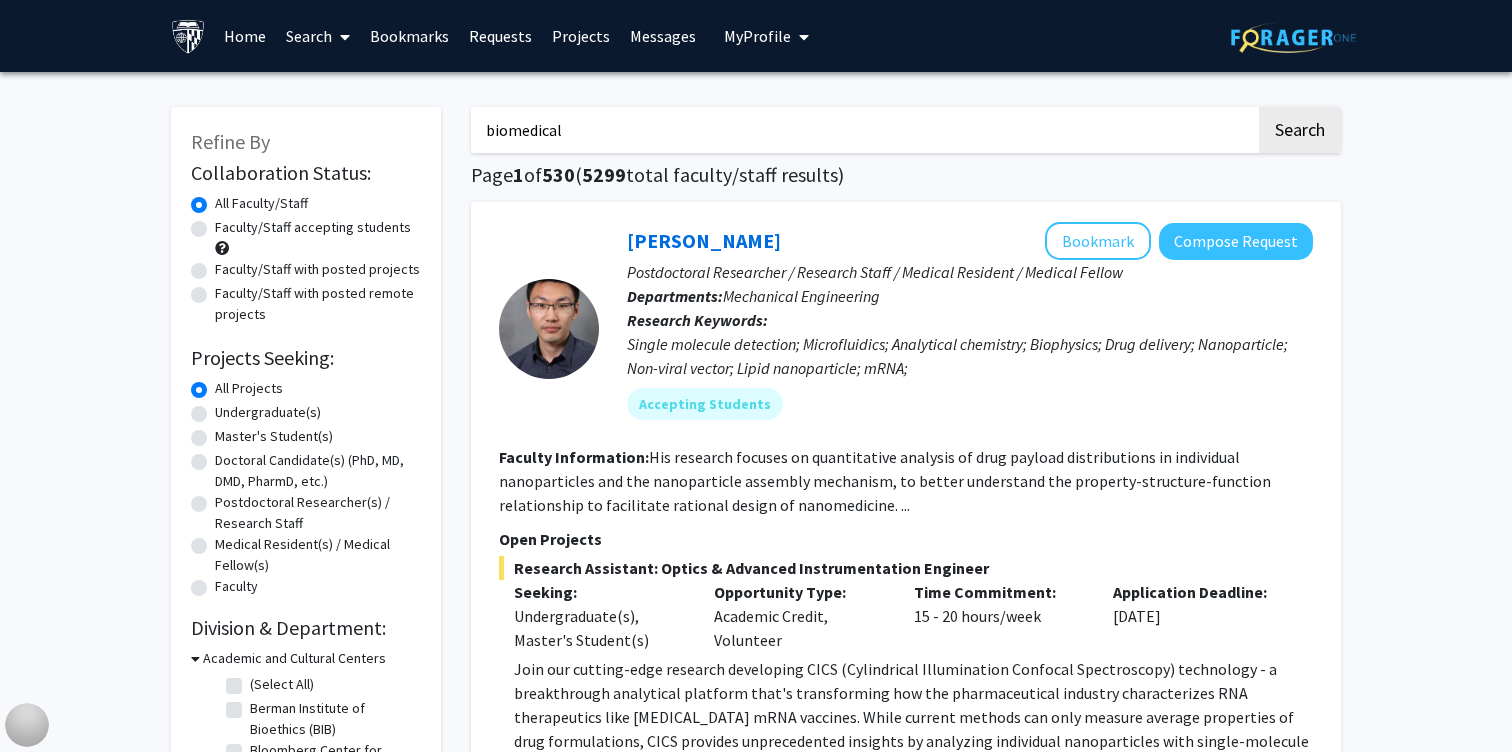 type on "biomedical" 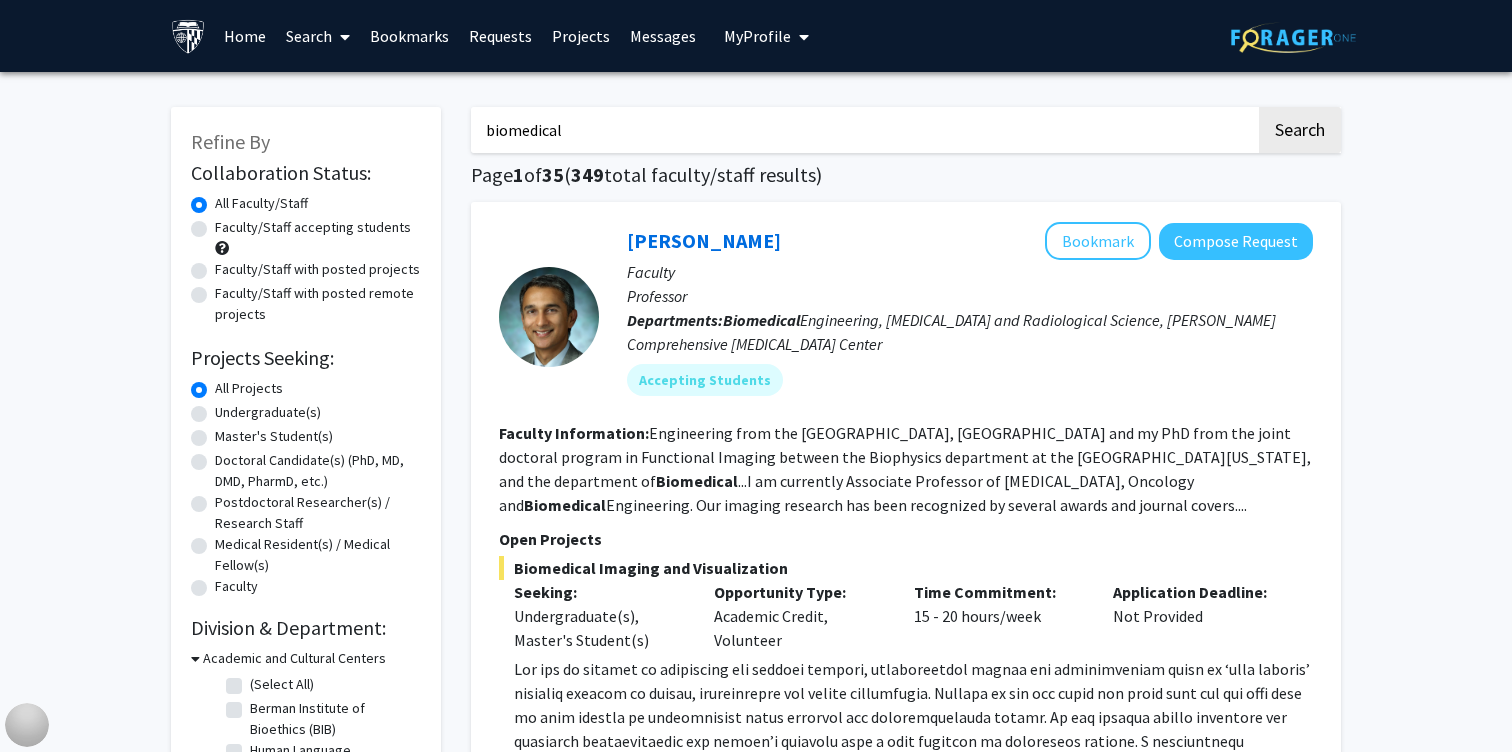 click on "Engineering from the [GEOGRAPHIC_DATA], [GEOGRAPHIC_DATA] and my PhD from the joint doctoral program in Functional Imaging between the Biophysics department at the [GEOGRAPHIC_DATA][US_STATE], and the department of  Biomedical ...I am currently Associate Professor of [MEDICAL_DATA], Oncology and  Biomedical  Engineering. Our imaging research has been recognized by several awards and journal covers...." 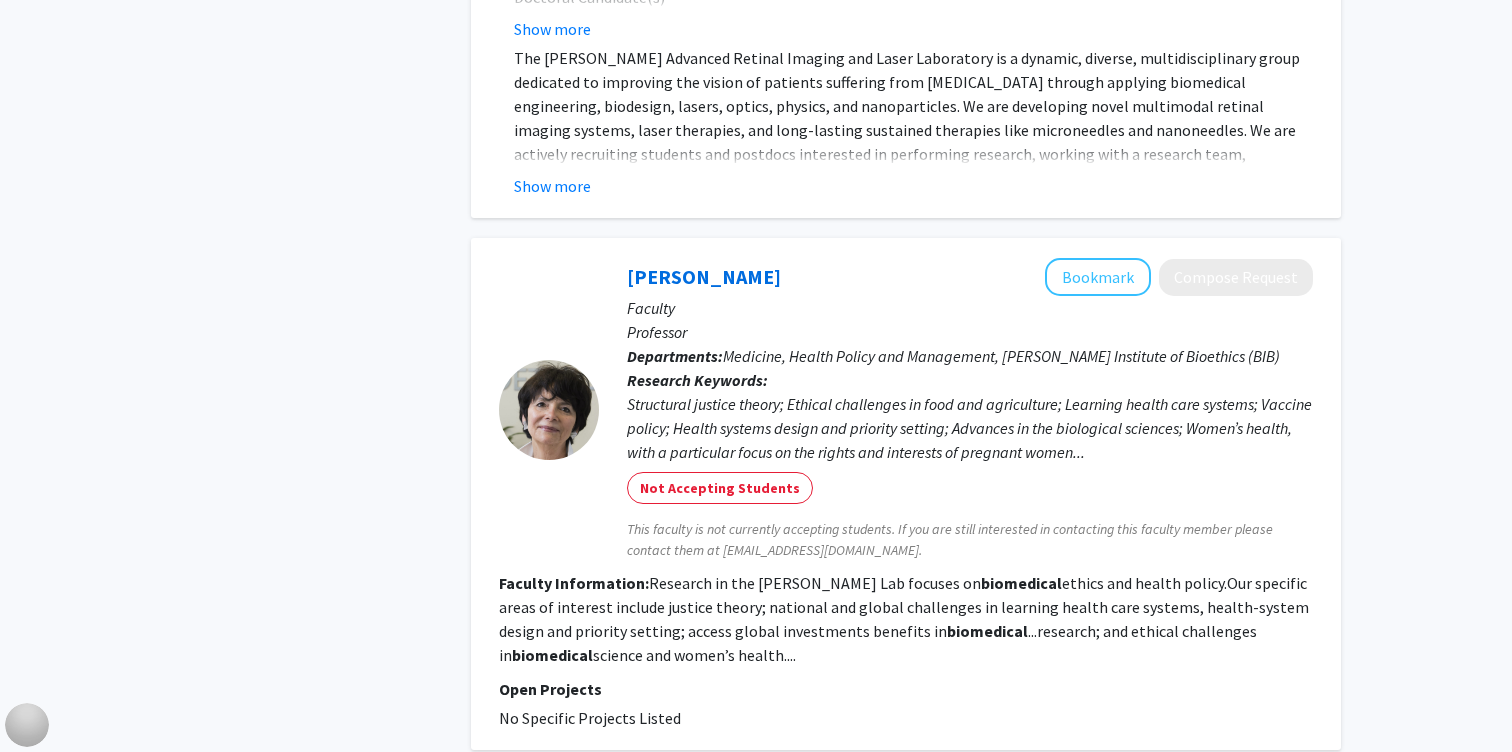 scroll, scrollTop: 1326, scrollLeft: 0, axis: vertical 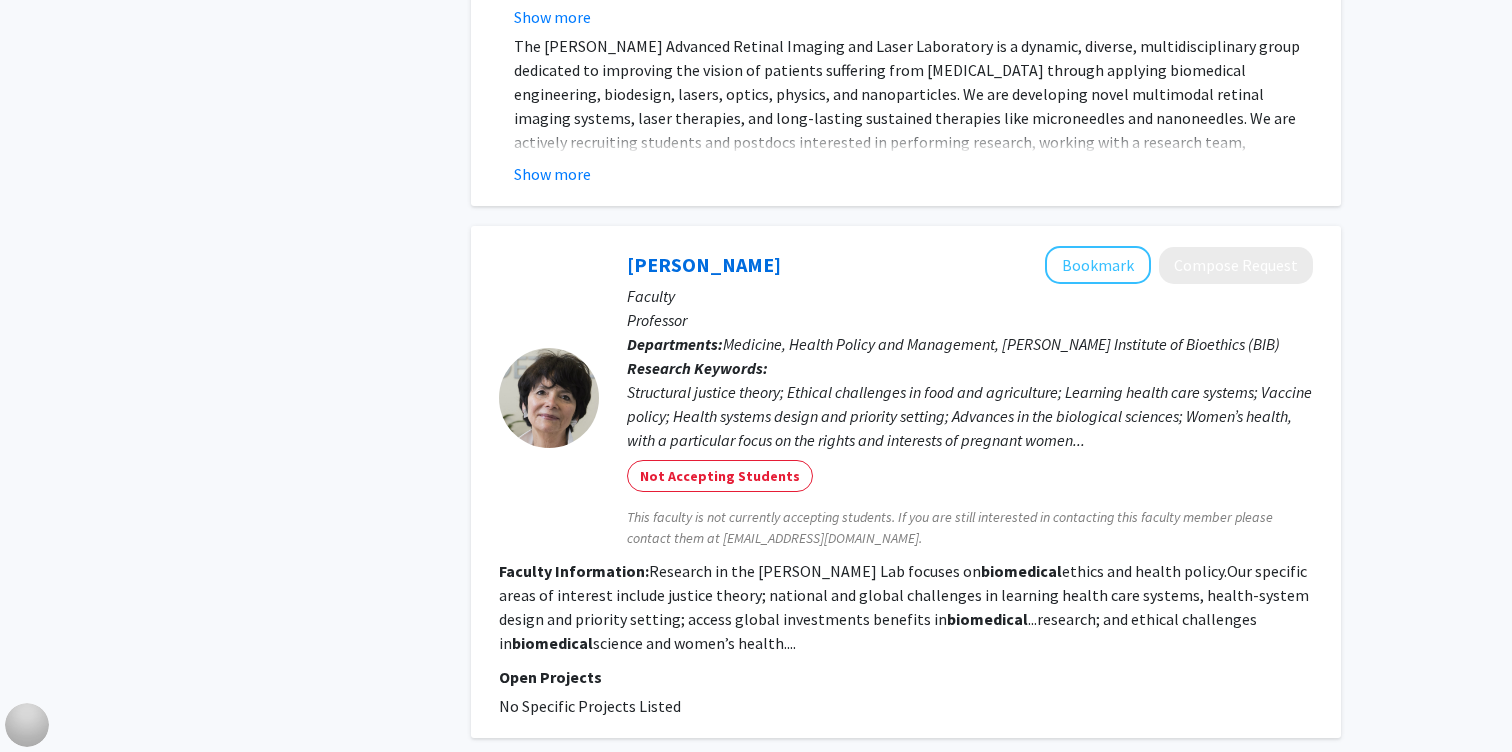 click on "Faculty Information:  Research in the [PERSON_NAME] Lab focuses on  biomedical  ethics and health policy.Our specific areas of interest include justice theory; national and global challenges in learning health care systems, health-system design and priority setting; access global investments benefits in  biomedical ...research; and ethical challenges in  biomedical  science and women’s health...." 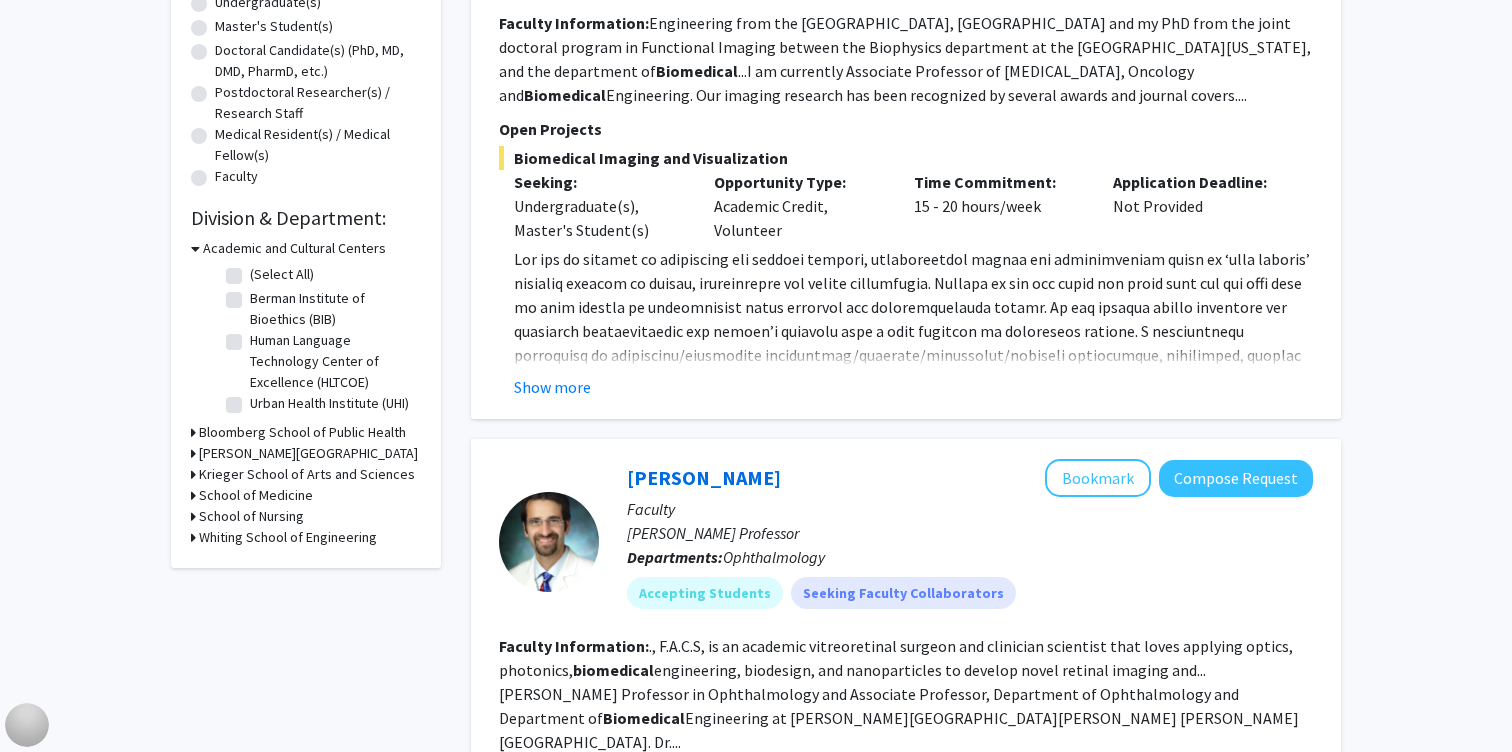 scroll, scrollTop: 175, scrollLeft: 0, axis: vertical 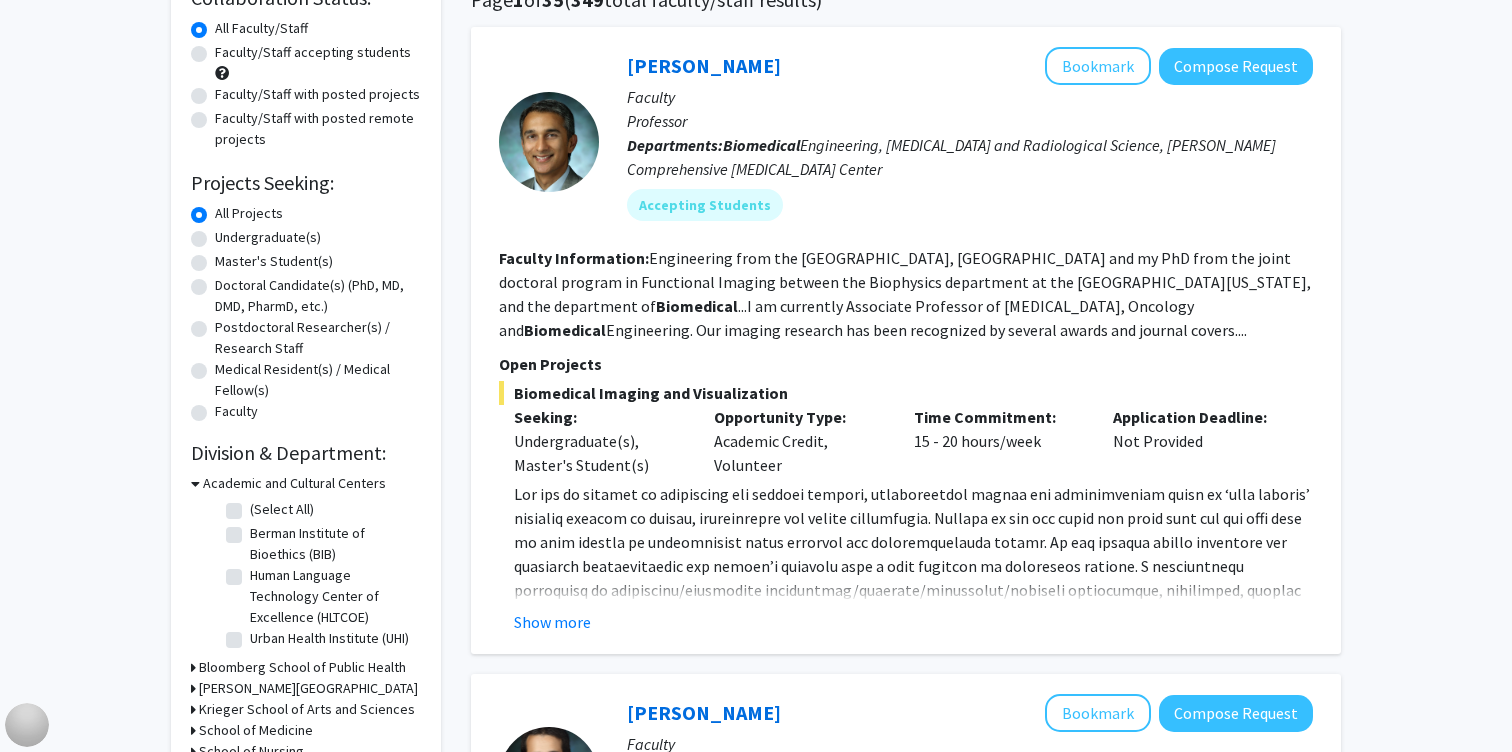 click 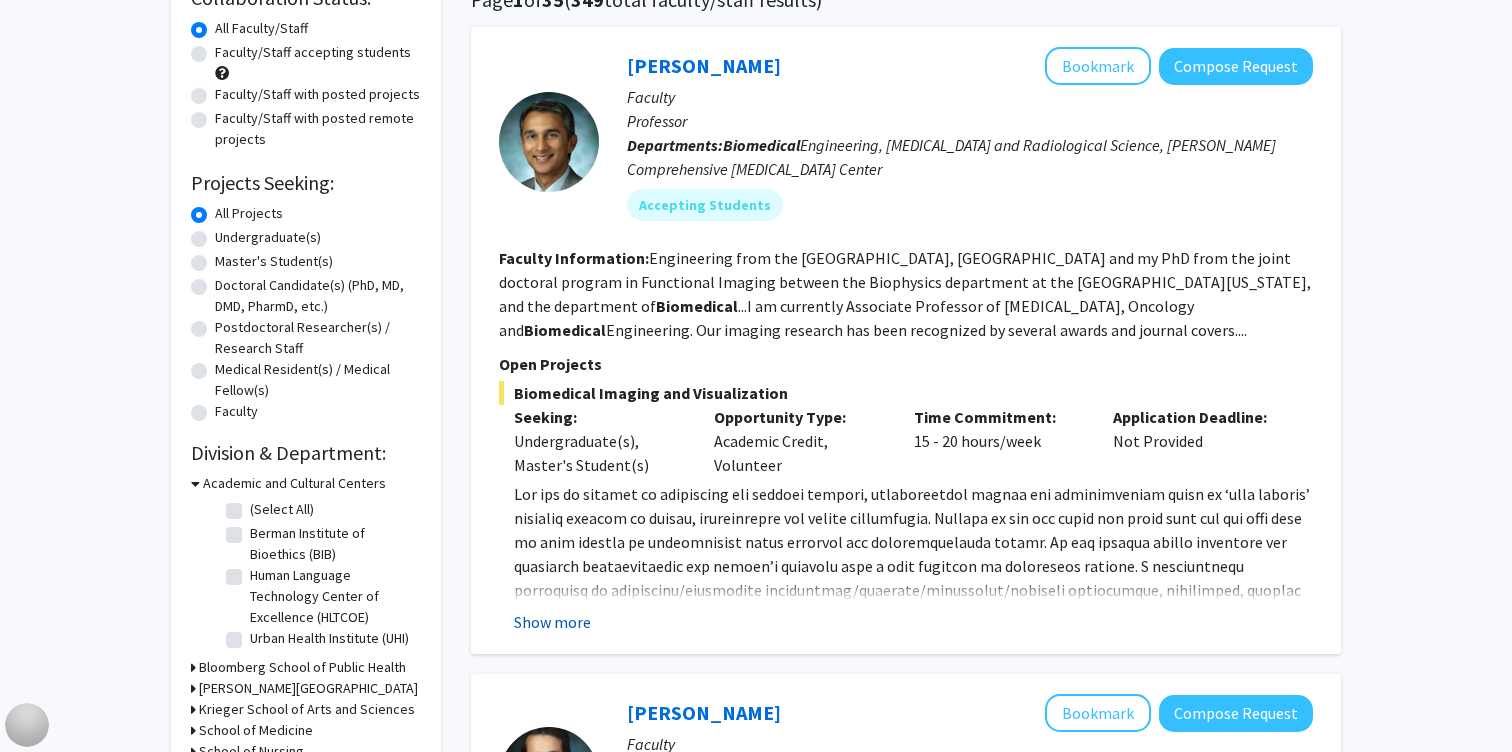 click on "Show more" 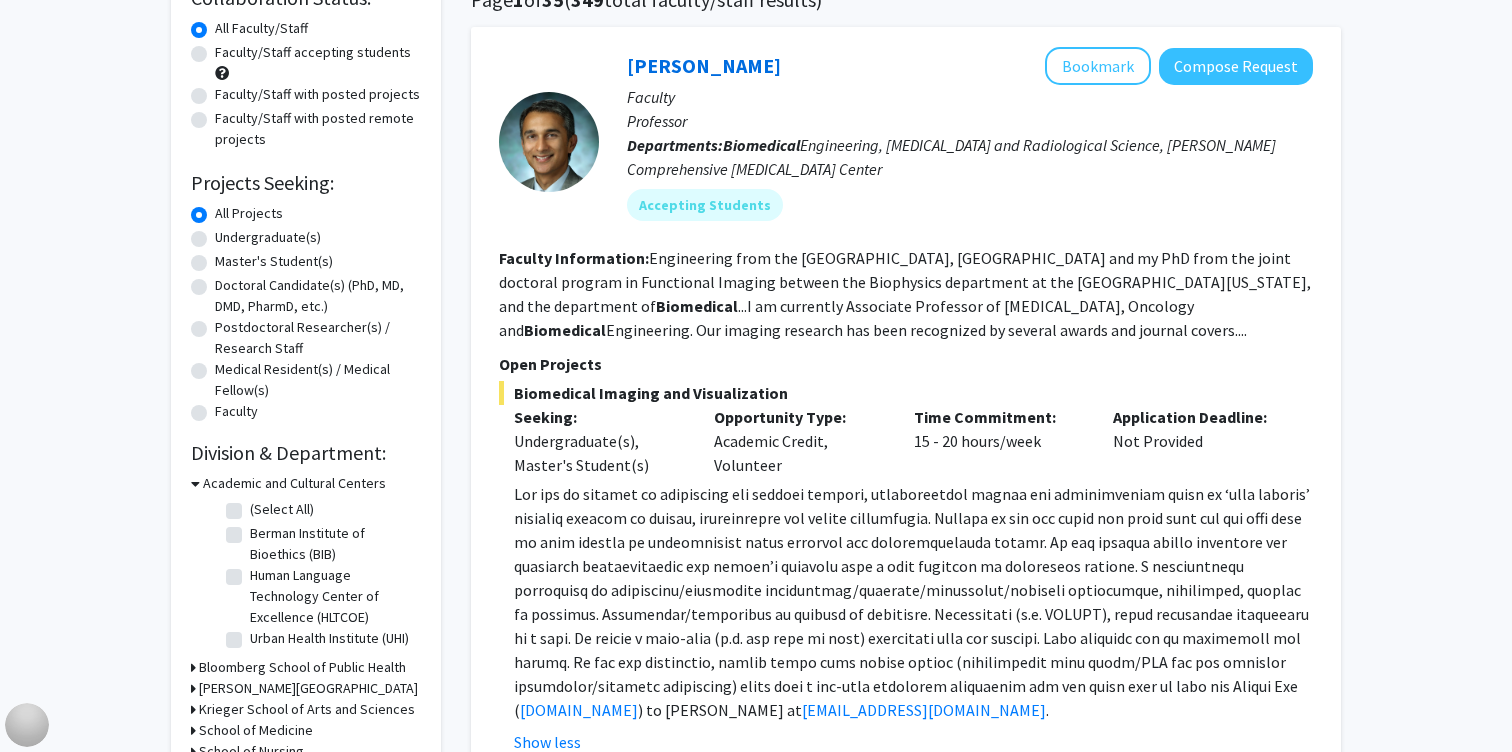 click 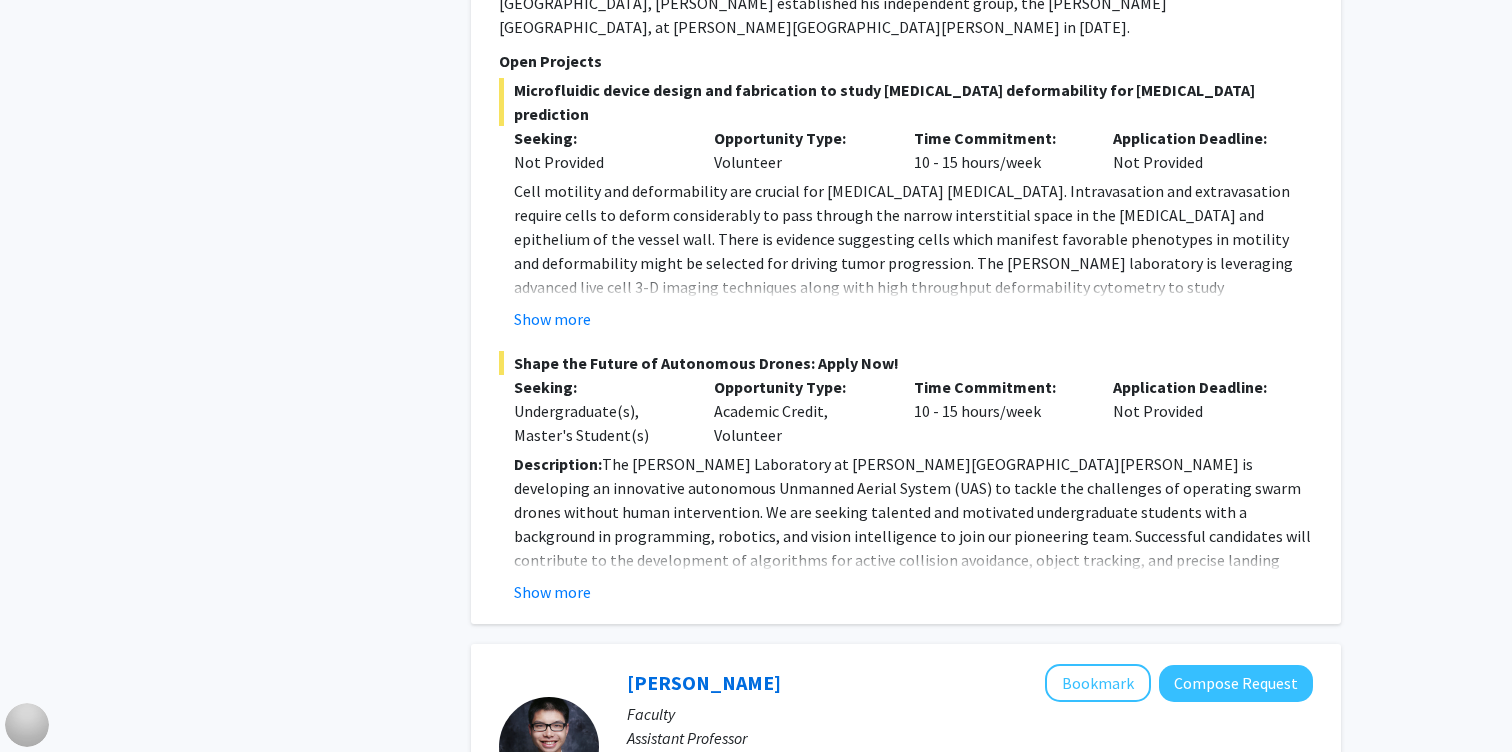 scroll, scrollTop: 3758, scrollLeft: 0, axis: vertical 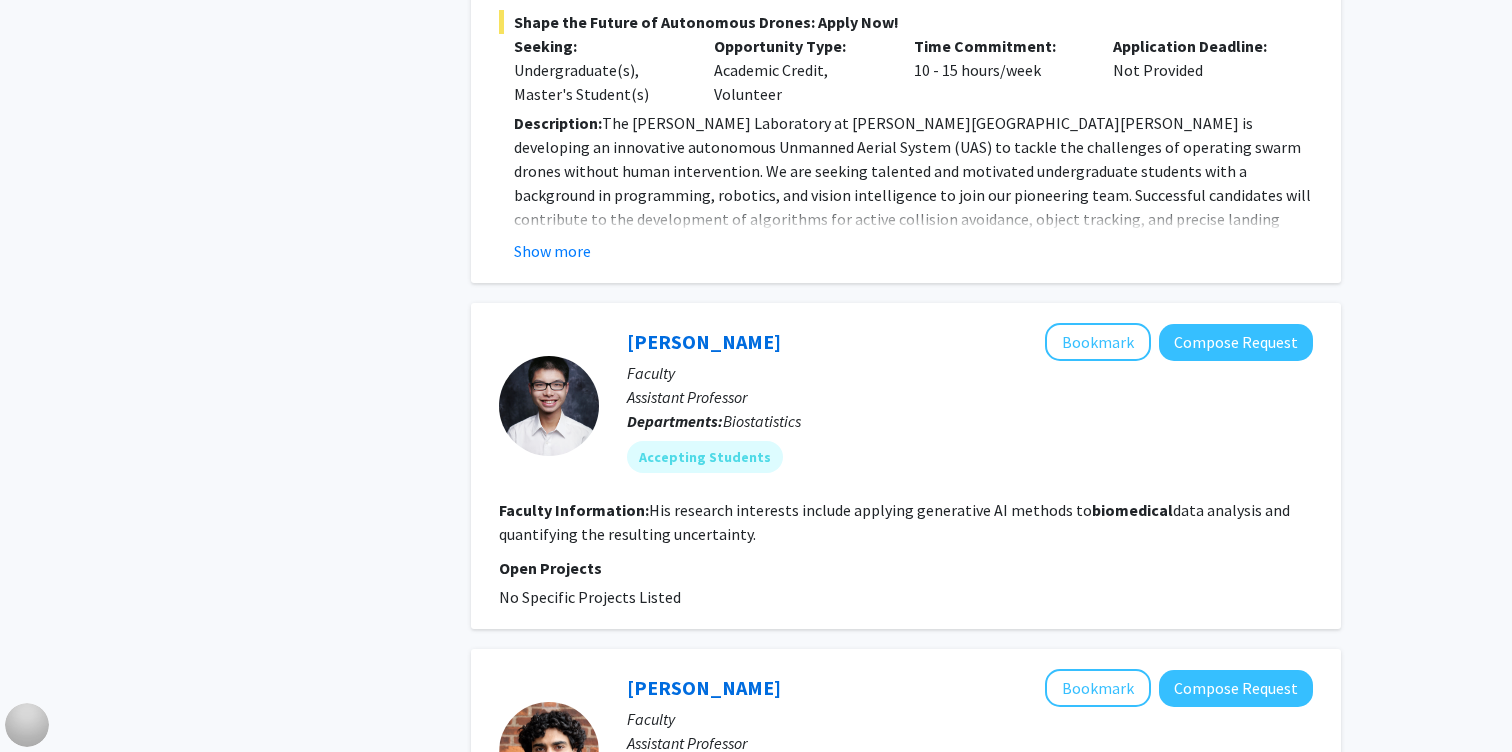 click on "Refine By Collaboration Status: Collaboration Status  All Faculty/Staff    Collaboration Status  Faculty/Staff accepting students    Collaboration Status  Faculty/Staff with posted projects    Collaboration Status  Faculty/Staff with posted remote projects    Projects Seeking: Projects Seeking Level  All Projects    Projects Seeking Level  Undergraduate(s)    Projects Seeking Level  Master's Student(s)    Projects Seeking Level  Doctoral Candidate(s) (PhD, MD, DMD, PharmD, etc.)    Projects Seeking Level  Postdoctoral Researcher(s) / Research Staff    Projects Seeking Level  Medical Resident(s) / Medical Fellow(s)    Projects Seeking Level  Faculty    Division & Department:      Academic and Cultural Centers  (Select All)  (Select All)  [PERSON_NAME] Institute of Bioethics (BIB)  [PERSON_NAME] Institute of Bioethics (BIB)  Human Language Technology Center of Excellence (HLTCOE)  Human Language Technology Center of Excellence (HLTCOE)  Urban Health Institute (UHI)  Urban Health Institute (UHI)              1" 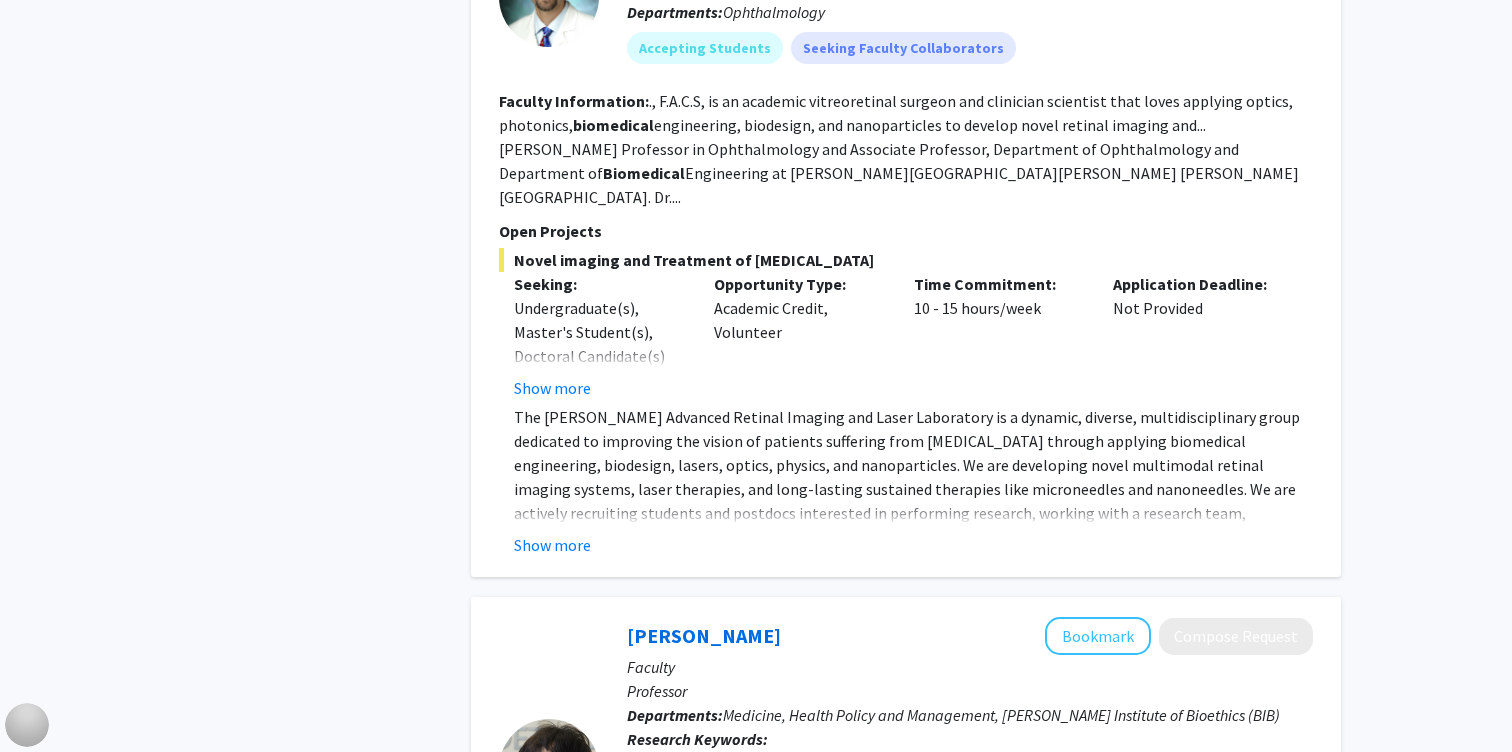 scroll, scrollTop: 0, scrollLeft: 0, axis: both 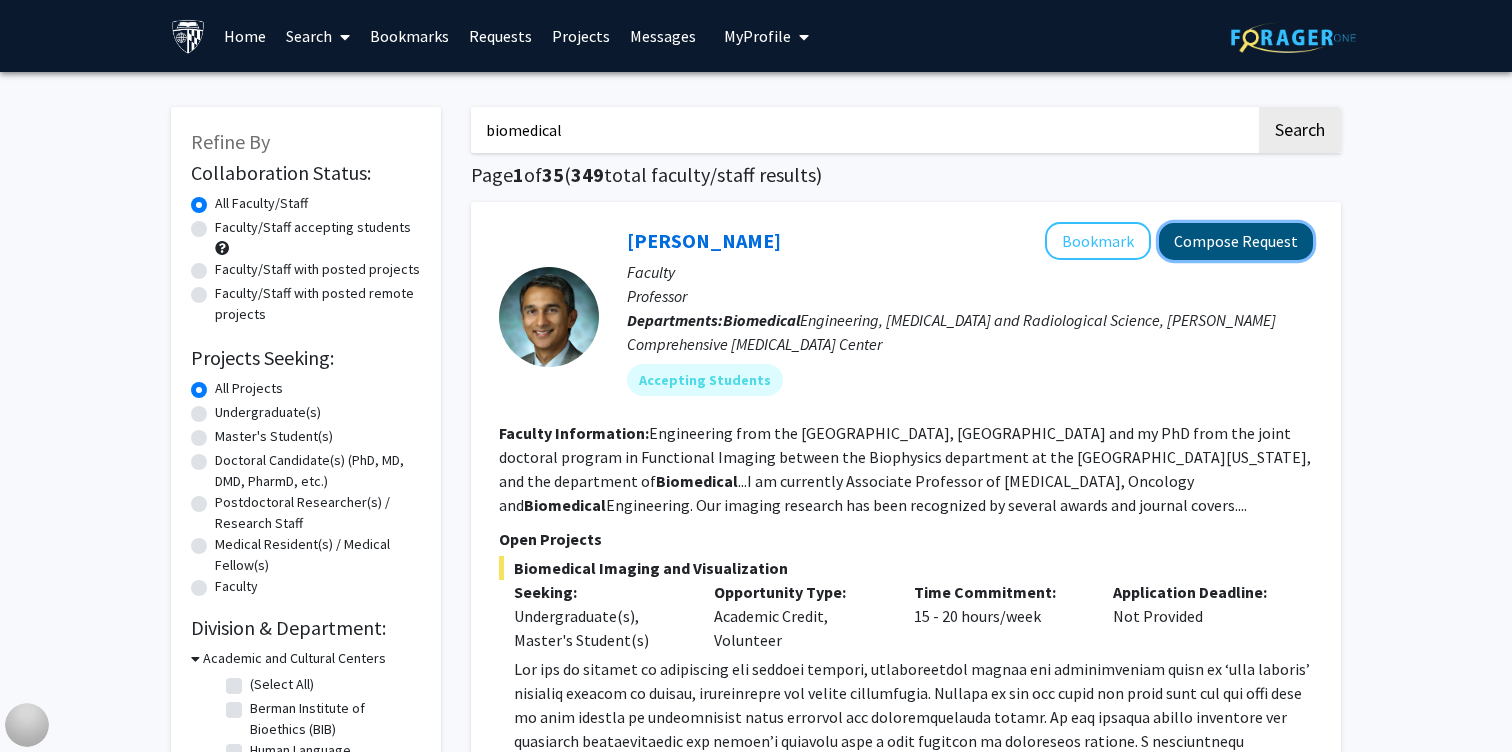 click on "Compose Request" 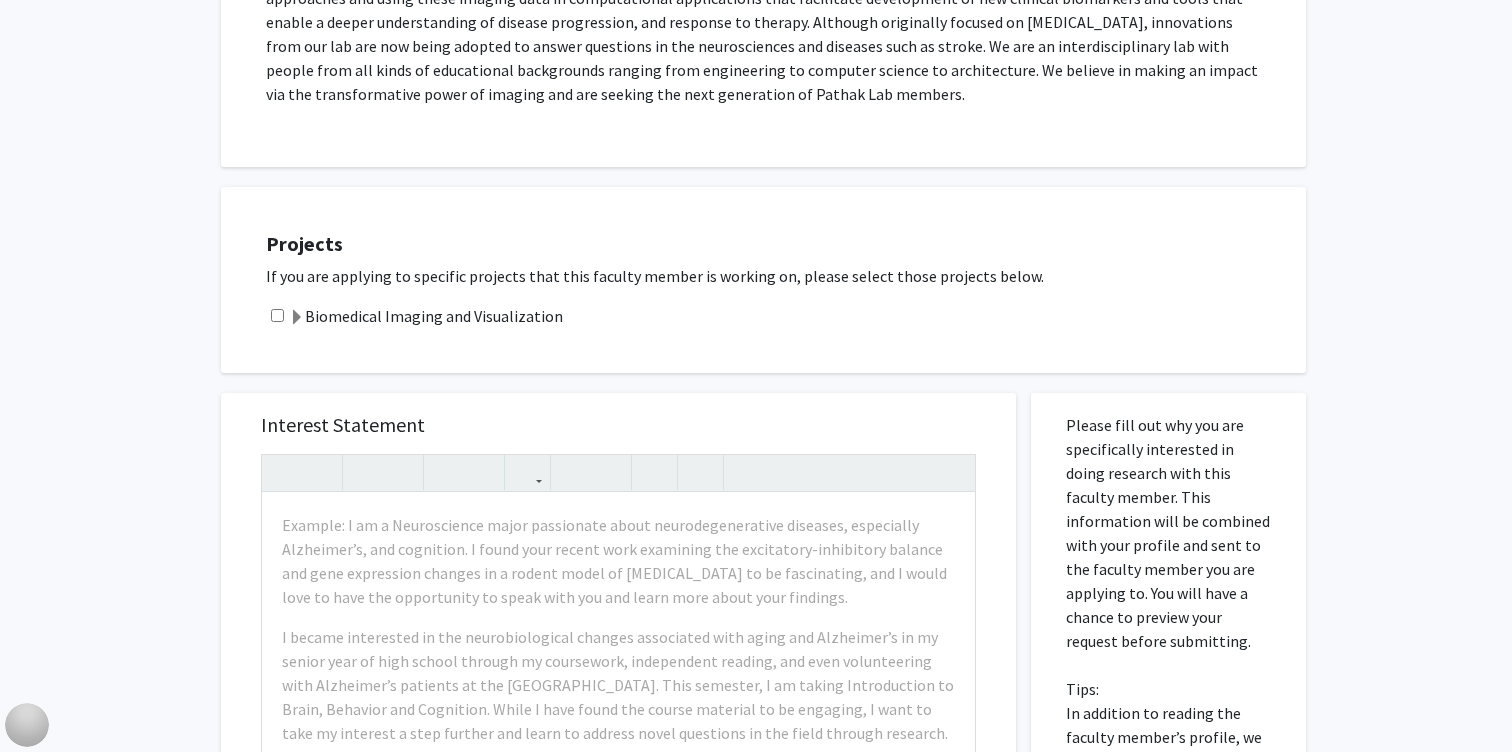 scroll, scrollTop: 526, scrollLeft: 0, axis: vertical 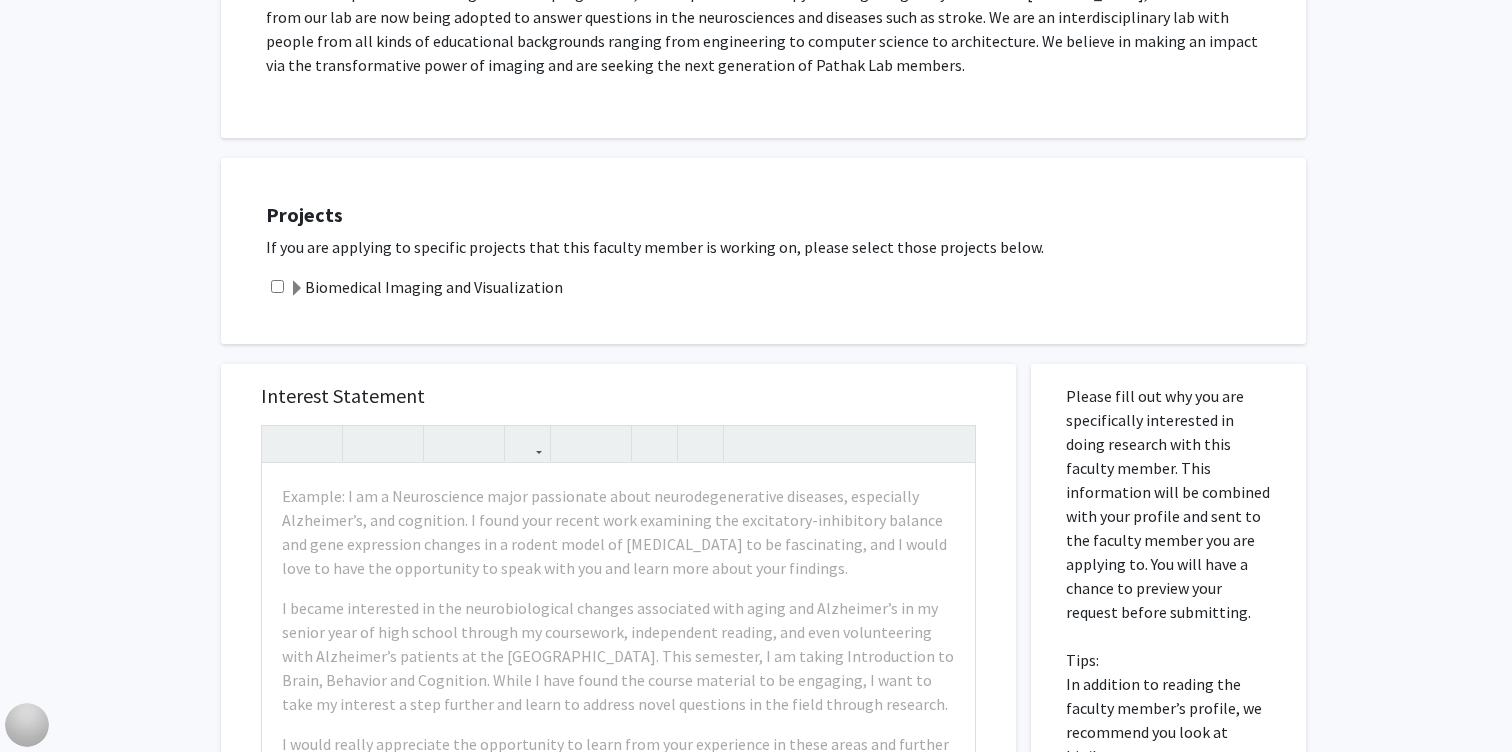 click on "All Requests  Request for [PERSON_NAME]   Request for   [PERSON_NAME]  Departments:  Biomedical Engineering, [MEDICAL_DATA] and Radiological Science, [PERSON_NAME] Comprehensive [MEDICAL_DATA] Center  Research Keywords: Our research broadly encompasses the following areas:
1. FUNCTIONAL IMAGING (Microscopy, MRI, CT etc.)
2. IMAGE-BASED SYSTEMS BIOLOGY (Computational Biology, Image Processing etc.)
4. VISUALIZATION AND COMPUTATIONAL TOOLS (Data Visualization etc.)
5. MINIATURIZED INSTRUMENTATION DEVELOPMENT (Building miniature microscopes etc.) Research Description: Projects  If you are applying to specific projects that this faculty member is working on, please select those projects below.   Biomedical Imaging and Visualization  Interest Statement Insert link Remove link Supplemental Files File Name Uploaded Date No Supplemental Files  Cancel   Save   Preview & Submit   Tips:" 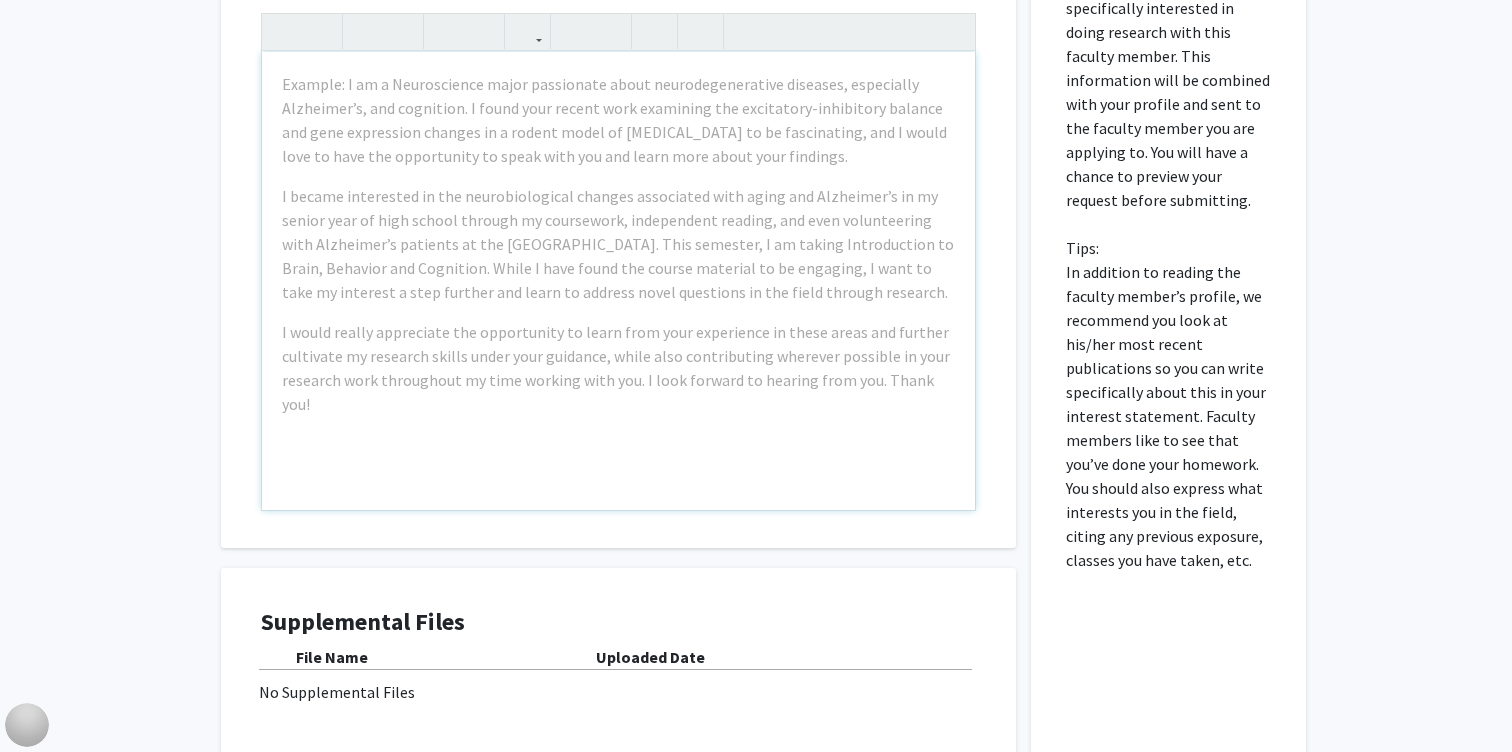 click on "Example: I am a Neuroscience major passionate about neurodegenerative diseases, especially Alzheimer’s, and cognition. I found your recent work examining the excitatory-inhibitory balance and gene expression changes in a rodent model of [MEDICAL_DATA] to be fascinating, and I would love to have the opportunity to speak with you and learn more about your findings.   I became interested in the neurobiological changes associated with aging and Alzheimer’s in my senior year of high school through my coursework, independent reading, and even volunteering with Alzheimer’s patients at the [GEOGRAPHIC_DATA]. This semester, I am taking Introduction to Brain, Behavior and Cognition. While I have found the course material to be engaging, I want to take my interest a step further and learn to address novel questions in the field through research." at bounding box center (618, 281) 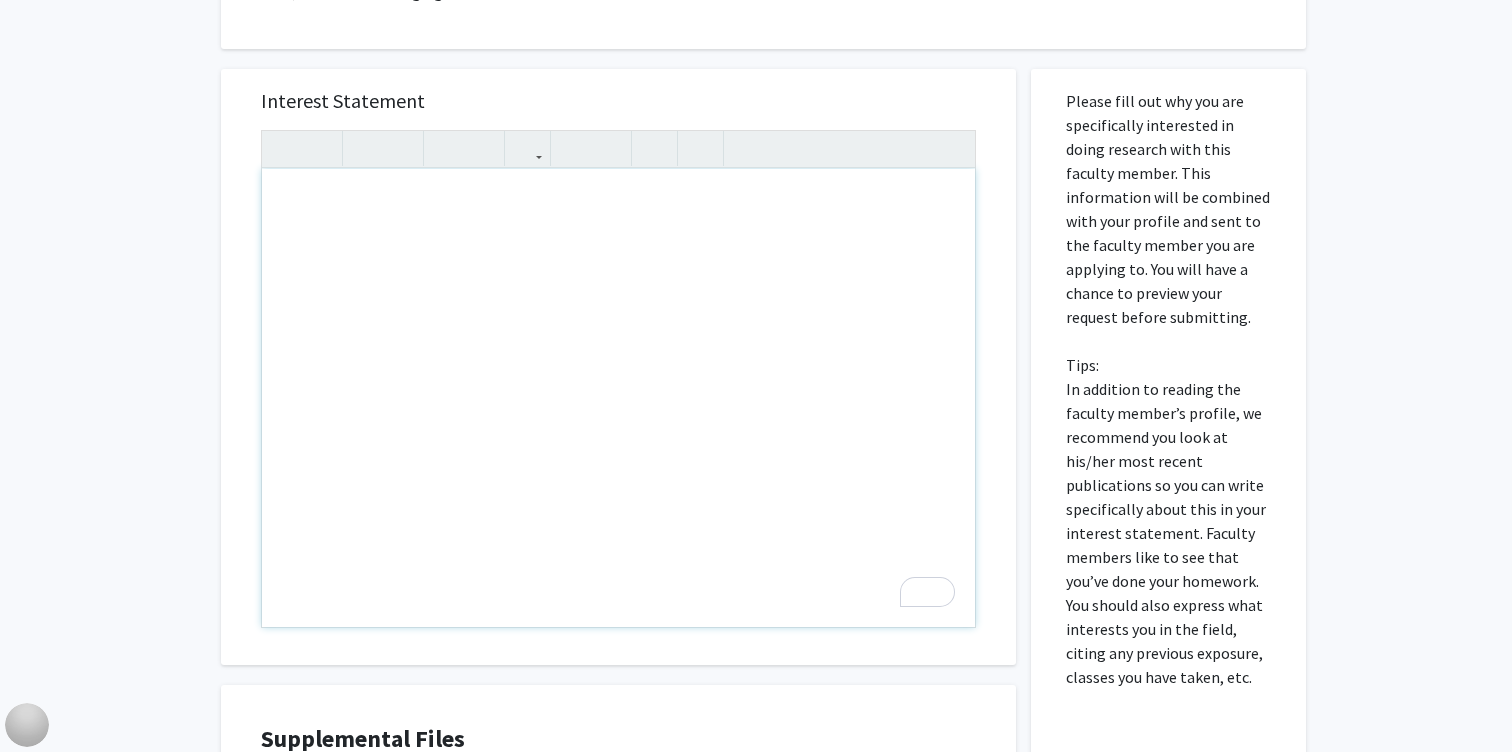 scroll, scrollTop: 721, scrollLeft: 0, axis: vertical 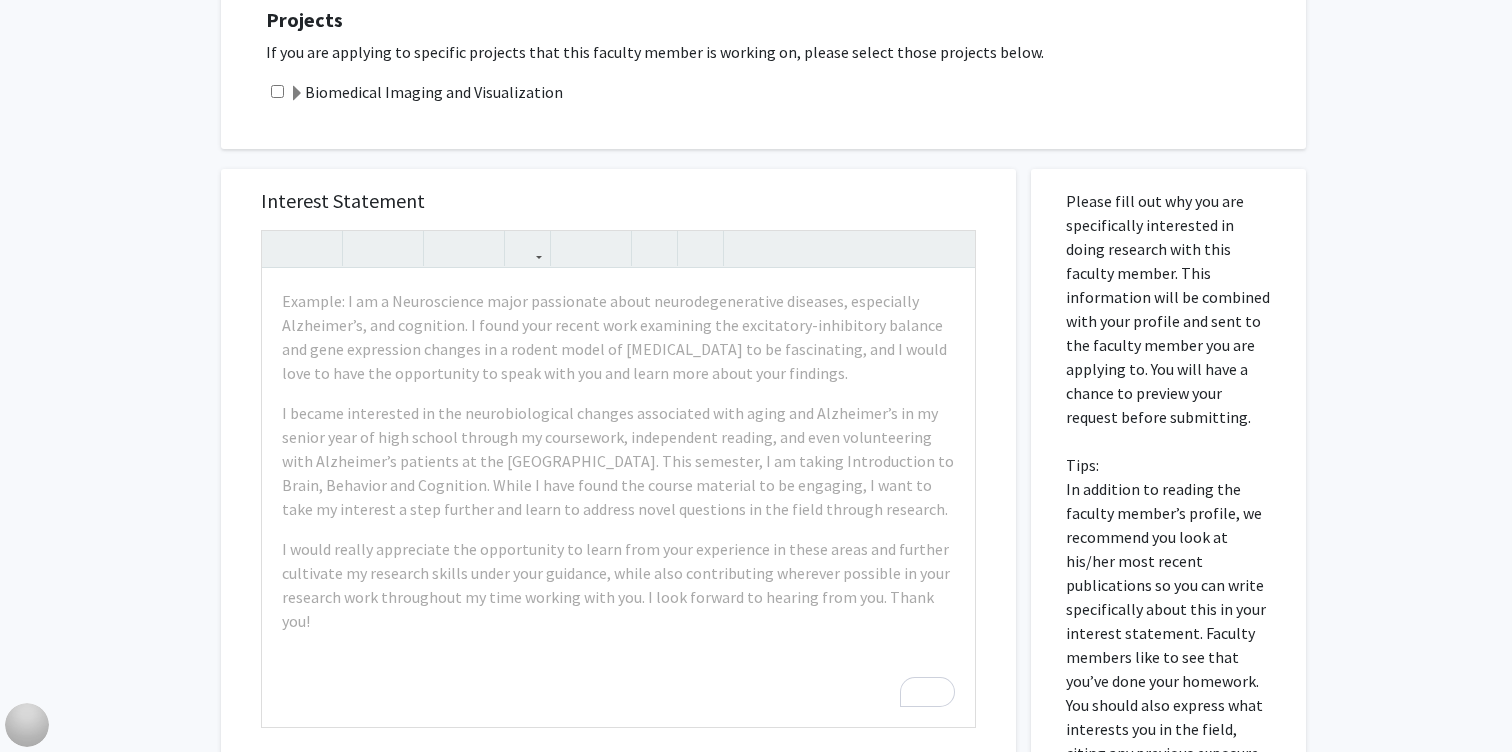click on "All Requests  Request for [PERSON_NAME]   Request for   [PERSON_NAME]  Departments:  Biomedical Engineering, [MEDICAL_DATA] and Radiological Science, [PERSON_NAME] Comprehensive [MEDICAL_DATA] Center  Research Keywords: Our research broadly encompasses the following areas:
1. FUNCTIONAL IMAGING (Microscopy, MRI, CT etc.)
2. IMAGE-BASED SYSTEMS BIOLOGY (Computational Biology, Image Processing etc.)
4. VISUALIZATION AND COMPUTATIONAL TOOLS (Data Visualization etc.)
5. MINIATURIZED INSTRUMENTATION DEVELOPMENT (Building miniature microscopes etc.) Research Description: Projects  If you are applying to specific projects that this faculty member is working on, please select those projects below.   Biomedical Imaging and Visualization  Interest Statement
Insert link Remove link Supplemental Files File Name Uploaded Date No Supplemental Files  Cancel   Save   Preview & Submit   Tips:" 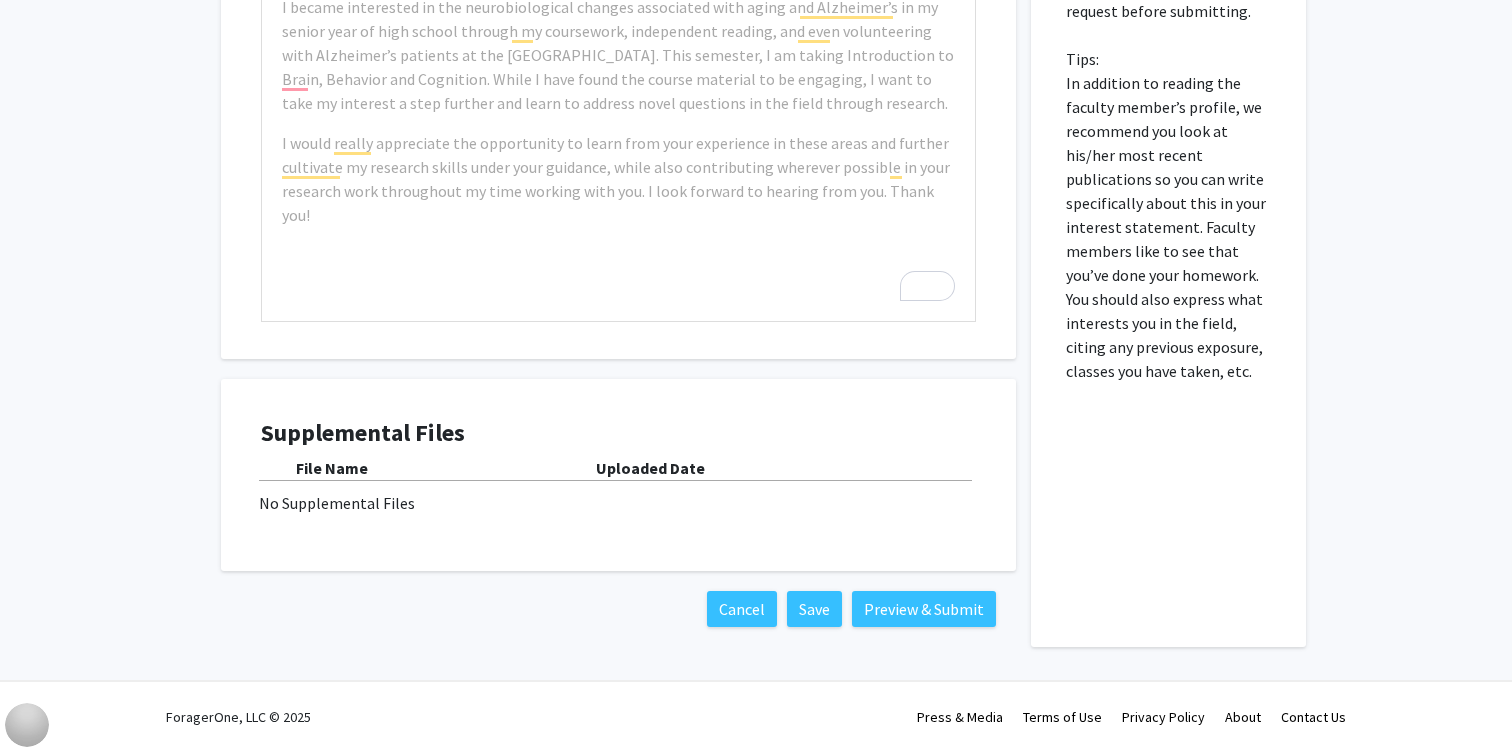 scroll, scrollTop: 0, scrollLeft: 0, axis: both 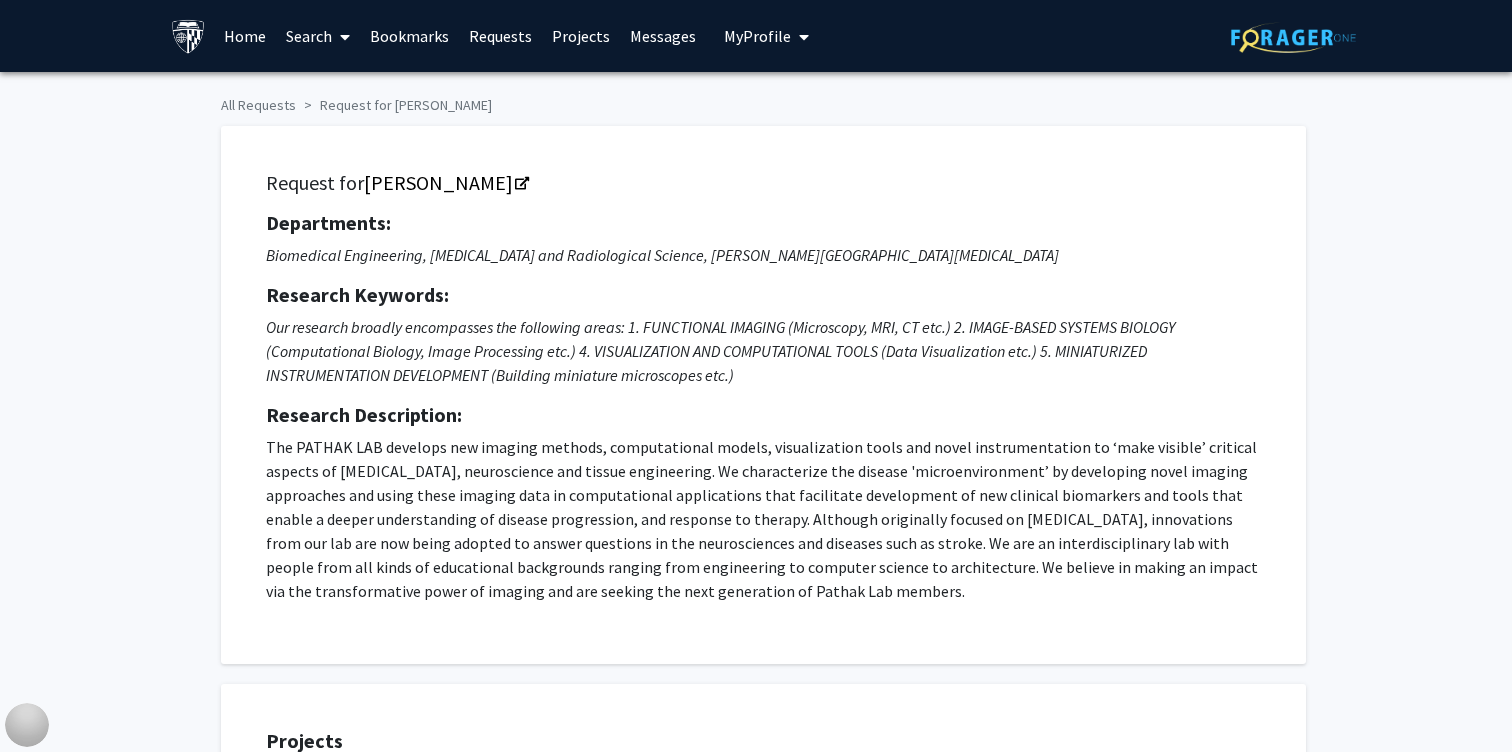 drag, startPoint x: 157, startPoint y: 496, endPoint x: 165, endPoint y: 474, distance: 23.409399 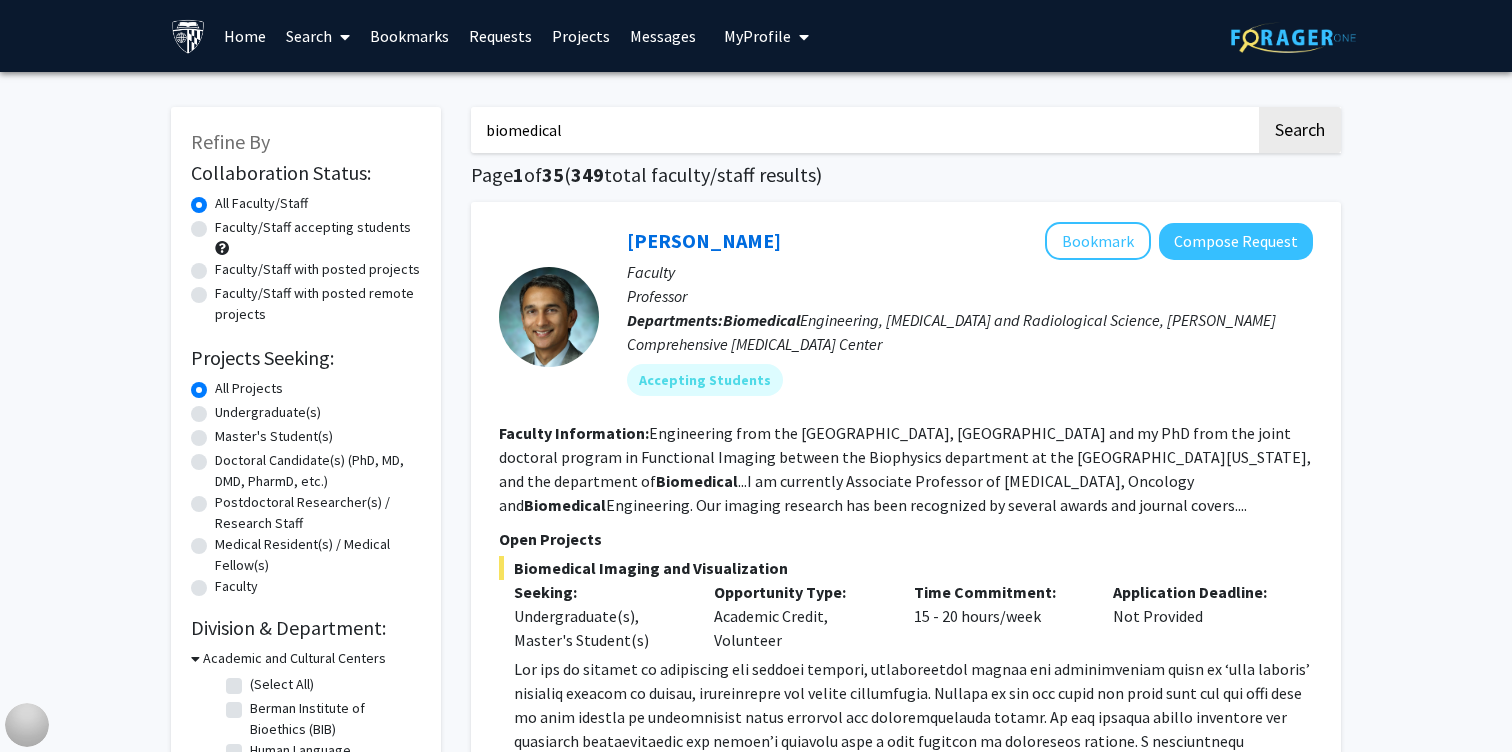 click on "Master's Student(s)" 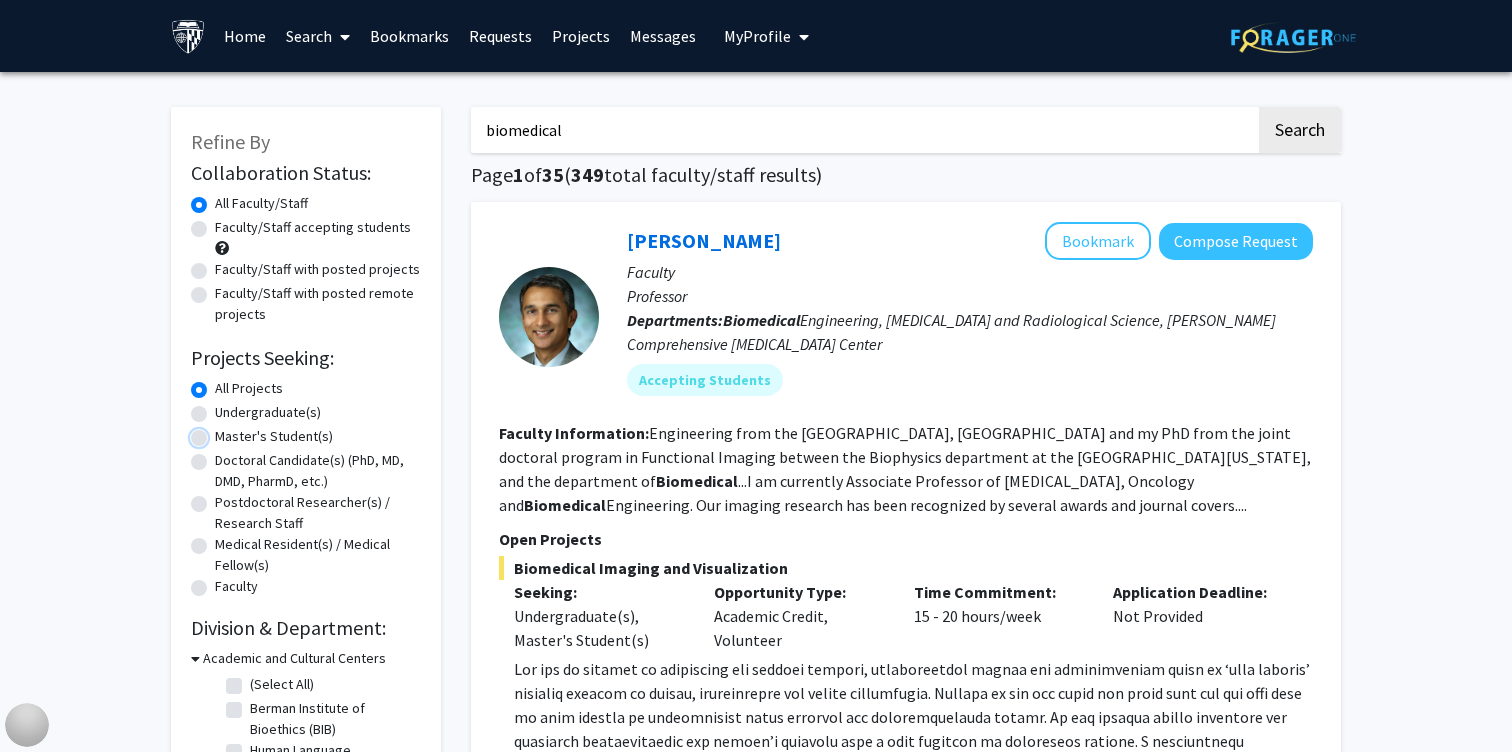click on "Master's Student(s)" at bounding box center (221, 432) 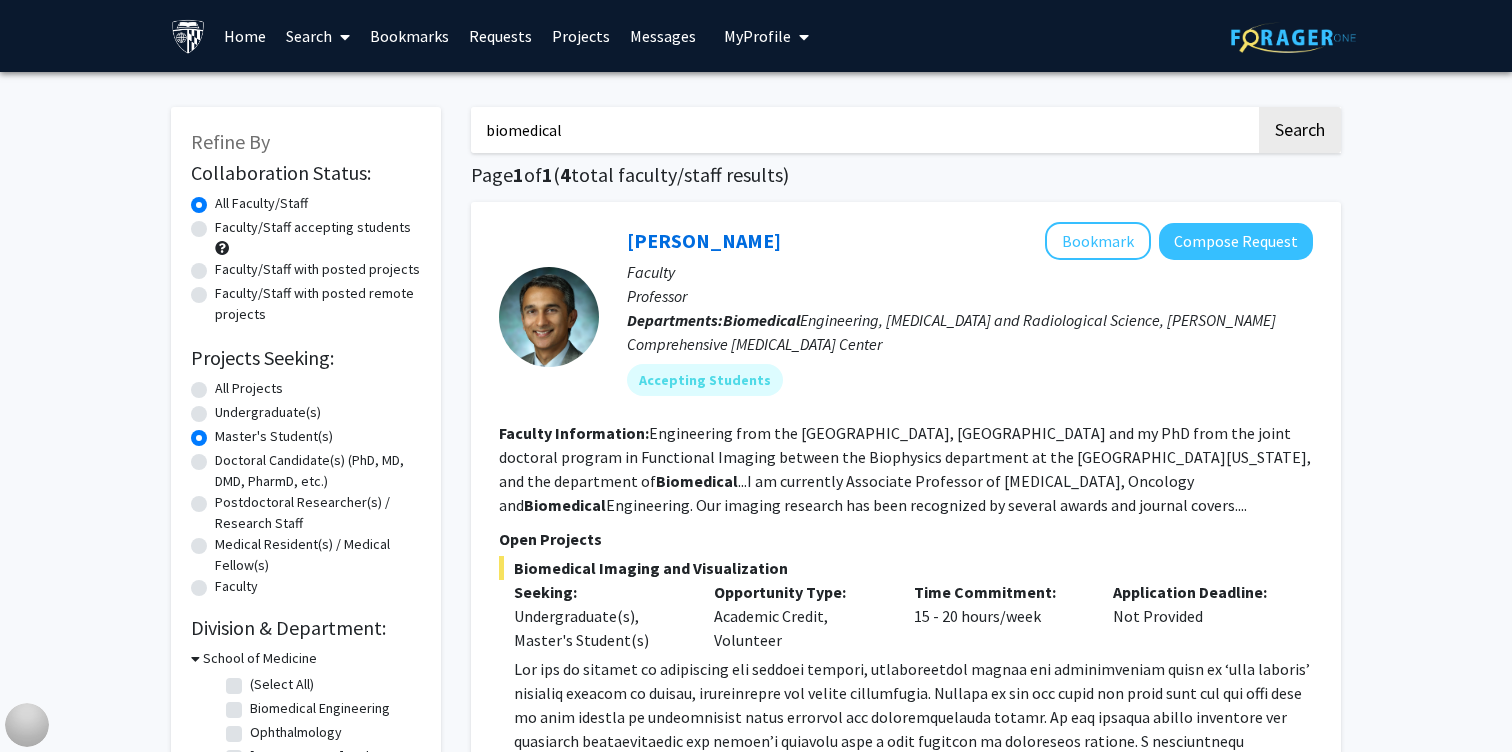 click on "Refine By Collaboration Status: Collaboration Status  All Faculty/Staff    Collaboration Status  Faculty/Staff accepting students    Collaboration Status  Faculty/Staff with posted projects    Collaboration Status  Faculty/Staff with posted remote projects    Projects Seeking: Projects Seeking Level  All Projects    Projects Seeking Level  Undergraduate(s)    Projects Seeking Level  Master's Student(s)    Projects Seeking Level  Doctoral Candidate(s) (PhD, MD, DMD, PharmD, etc.)    Projects Seeking Level  Postdoctoral Researcher(s) / Research Staff    Projects Seeking Level  Medical Resident(s) / Medical Fellow(s)    Projects Seeking Level  Faculty    Division & Department:      School of Medicine  (Select All)  (Select All)  Biomedical Engineering  Biomedical Engineering  Ophthalmology  Ophthalmology  [MEDICAL_DATA] and Radiological Science  [MEDICAL_DATA] and Radiological Science  [PERSON_NAME][GEOGRAPHIC_DATA][MEDICAL_DATA]  [PERSON_NAME][GEOGRAPHIC_DATA][MEDICAL_DATA]       [PERSON_NAME] School of Engineering  1 1" 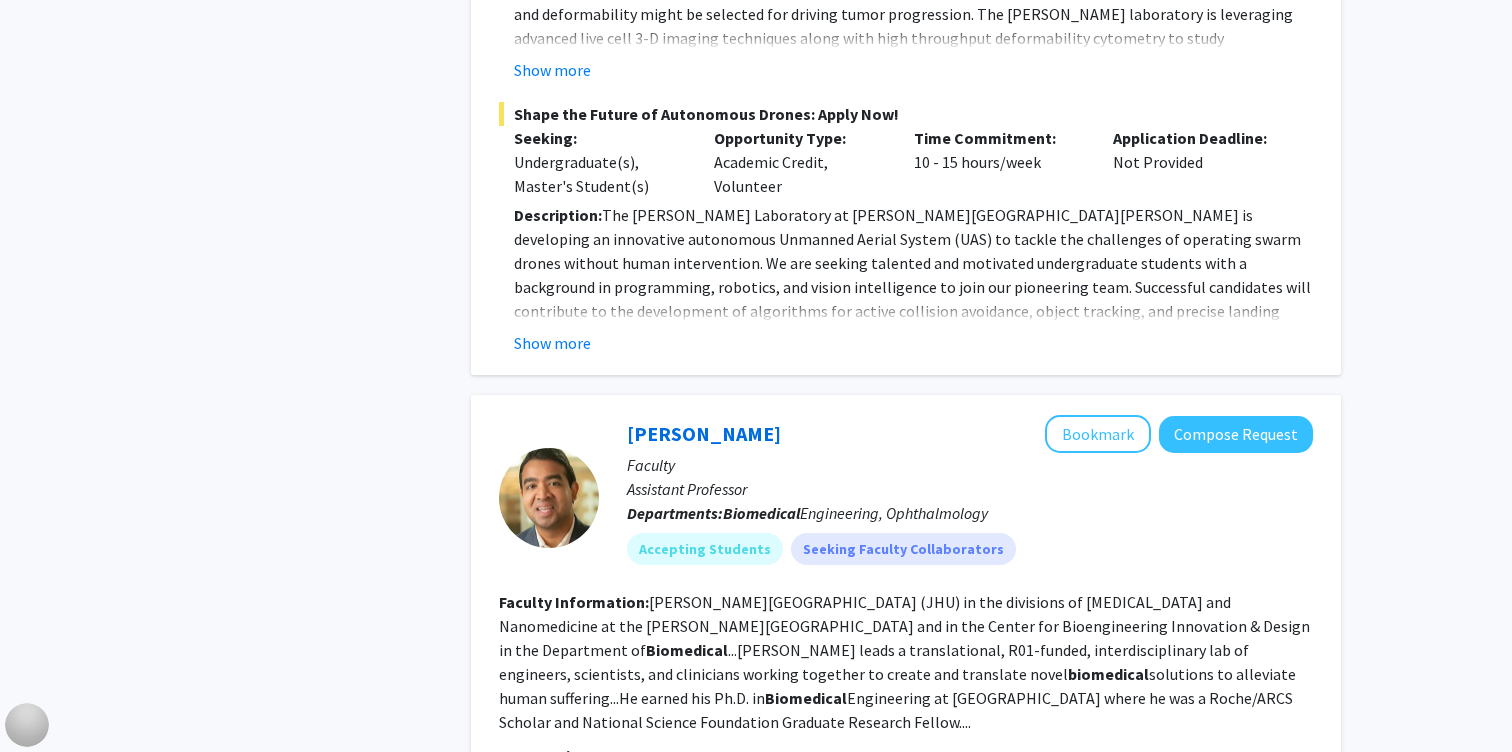 scroll, scrollTop: 2098, scrollLeft: 0, axis: vertical 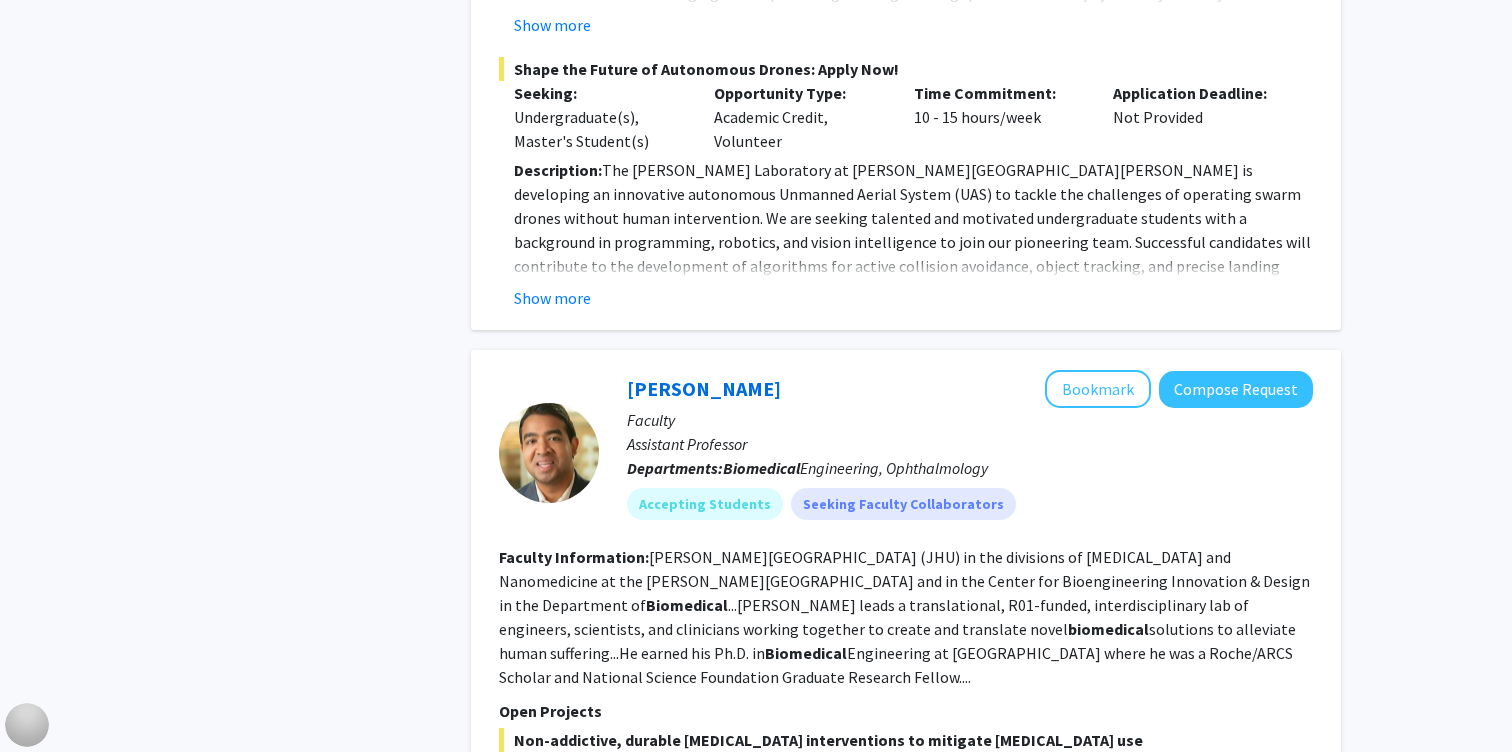 click on "Refine By Collaboration Status: Collaboration Status  All Faculty/Staff    Collaboration Status  Faculty/Staff accepting students    Collaboration Status  Faculty/Staff with posted projects    Collaboration Status  Faculty/Staff with posted remote projects    Projects Seeking: Projects Seeking Level  All Projects    Projects Seeking Level  Undergraduate(s)    Projects Seeking Level  Master's Student(s)    Projects Seeking Level  Doctoral Candidate(s) (PhD, MD, DMD, PharmD, etc.)    Projects Seeking Level  Postdoctoral Researcher(s) / Research Staff    Projects Seeking Level  Medical Resident(s) / Medical Fellow(s)    Projects Seeking Level  Faculty    Division & Department:      School of Medicine  (Select All)  (Select All)  Biomedical Engineering  Biomedical Engineering  Ophthalmology  Ophthalmology  [MEDICAL_DATA] and Radiological Science  [MEDICAL_DATA] and Radiological Science  [PERSON_NAME][GEOGRAPHIC_DATA][MEDICAL_DATA]  [PERSON_NAME][GEOGRAPHIC_DATA][MEDICAL_DATA]       [PERSON_NAME] School of Engineering" 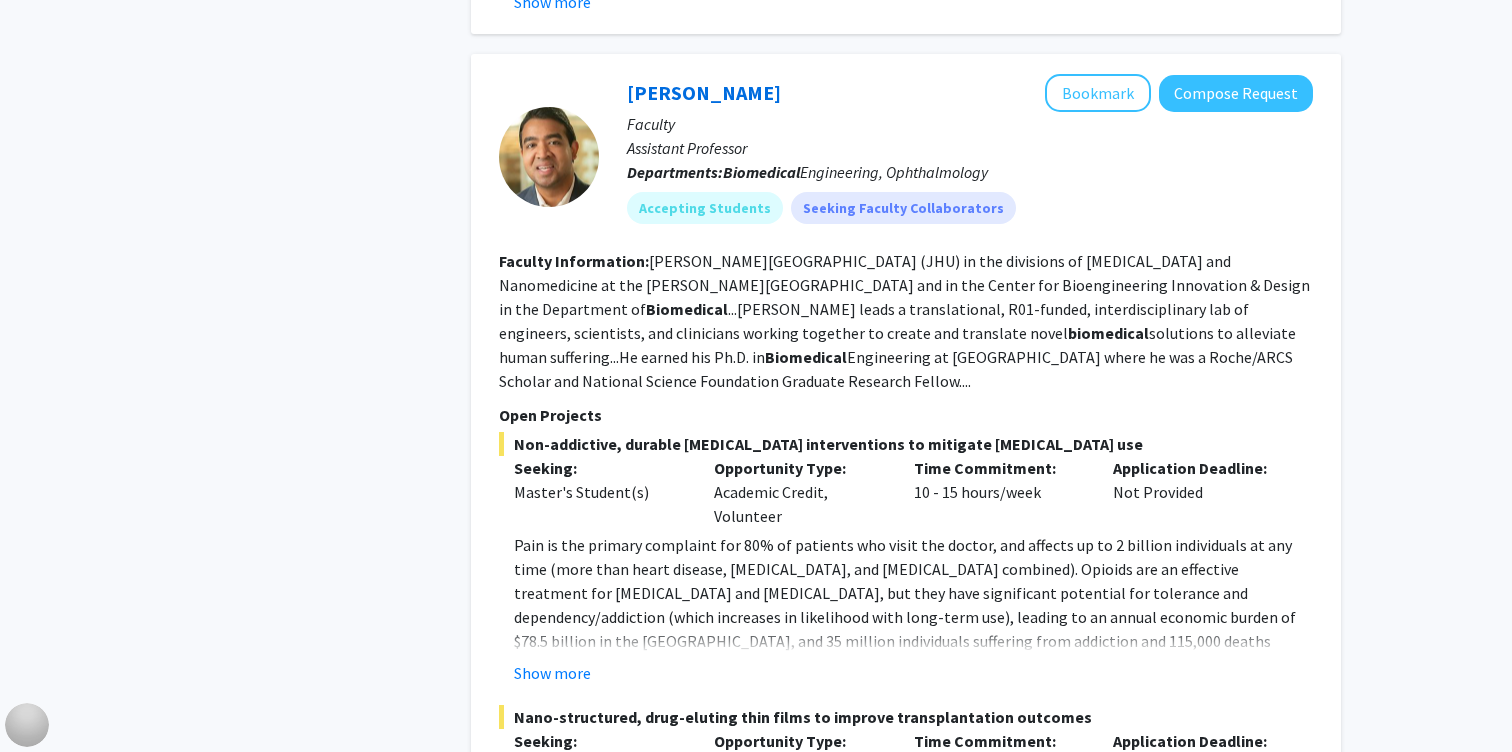 scroll, scrollTop: 2395, scrollLeft: 0, axis: vertical 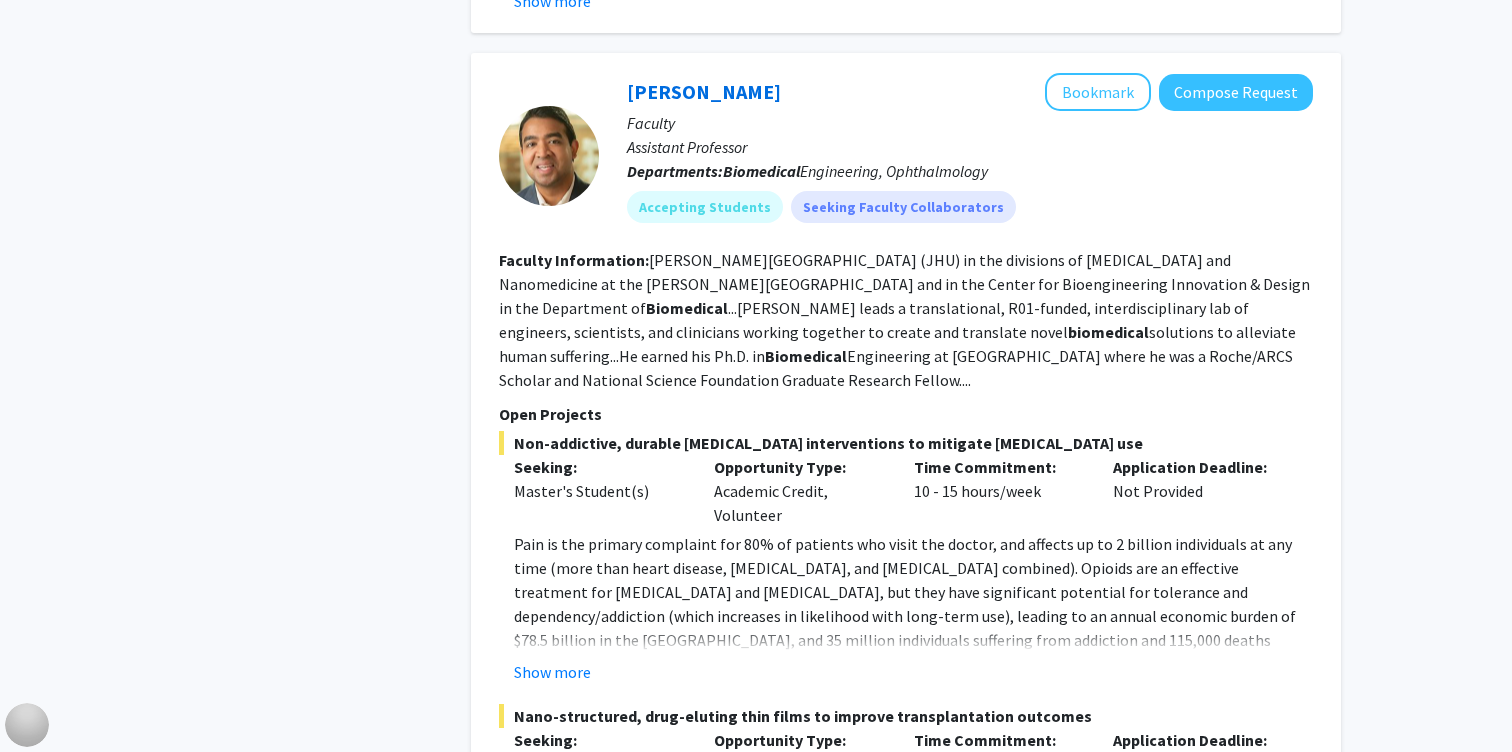 click on "Refine By Collaboration Status: Collaboration Status  All Faculty/Staff    Collaboration Status  Faculty/Staff accepting students    Collaboration Status  Faculty/Staff with posted projects    Collaboration Status  Faculty/Staff with posted remote projects    Projects Seeking: Projects Seeking Level  All Projects    Projects Seeking Level  Undergraduate(s)    Projects Seeking Level  Master's Student(s)    Projects Seeking Level  Doctoral Candidate(s) (PhD, MD, DMD, PharmD, etc.)    Projects Seeking Level  Postdoctoral Researcher(s) / Research Staff    Projects Seeking Level  Medical Resident(s) / Medical Fellow(s)    Projects Seeking Level  Faculty    Division & Department:      School of Medicine  (Select All)  (Select All)  Biomedical Engineering  Biomedical Engineering  Ophthalmology  Ophthalmology  [MEDICAL_DATA] and Radiological Science  [MEDICAL_DATA] and Radiological Science  [PERSON_NAME][GEOGRAPHIC_DATA][MEDICAL_DATA]  [PERSON_NAME][GEOGRAPHIC_DATA][MEDICAL_DATA]       [PERSON_NAME] School of Engineering" 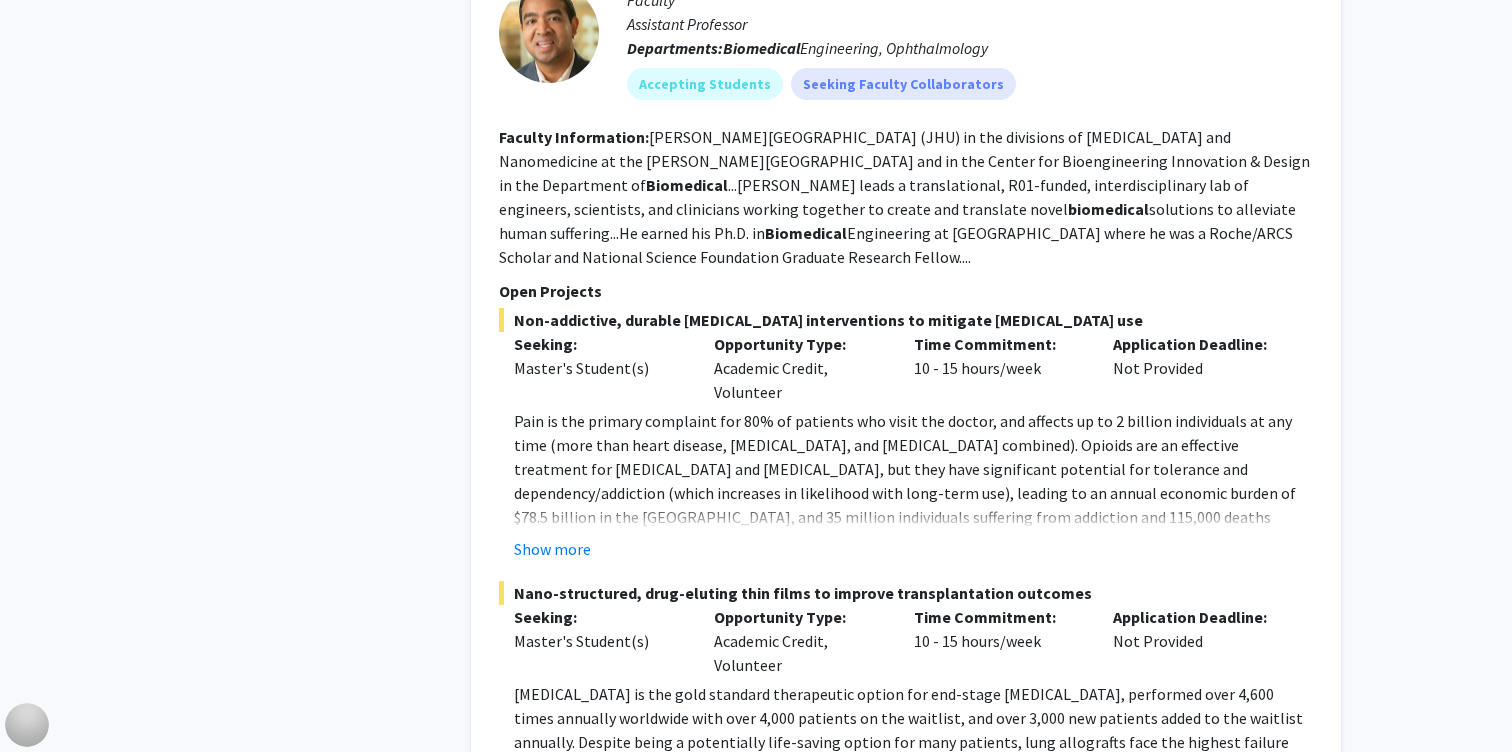 scroll, scrollTop: 2535, scrollLeft: 0, axis: vertical 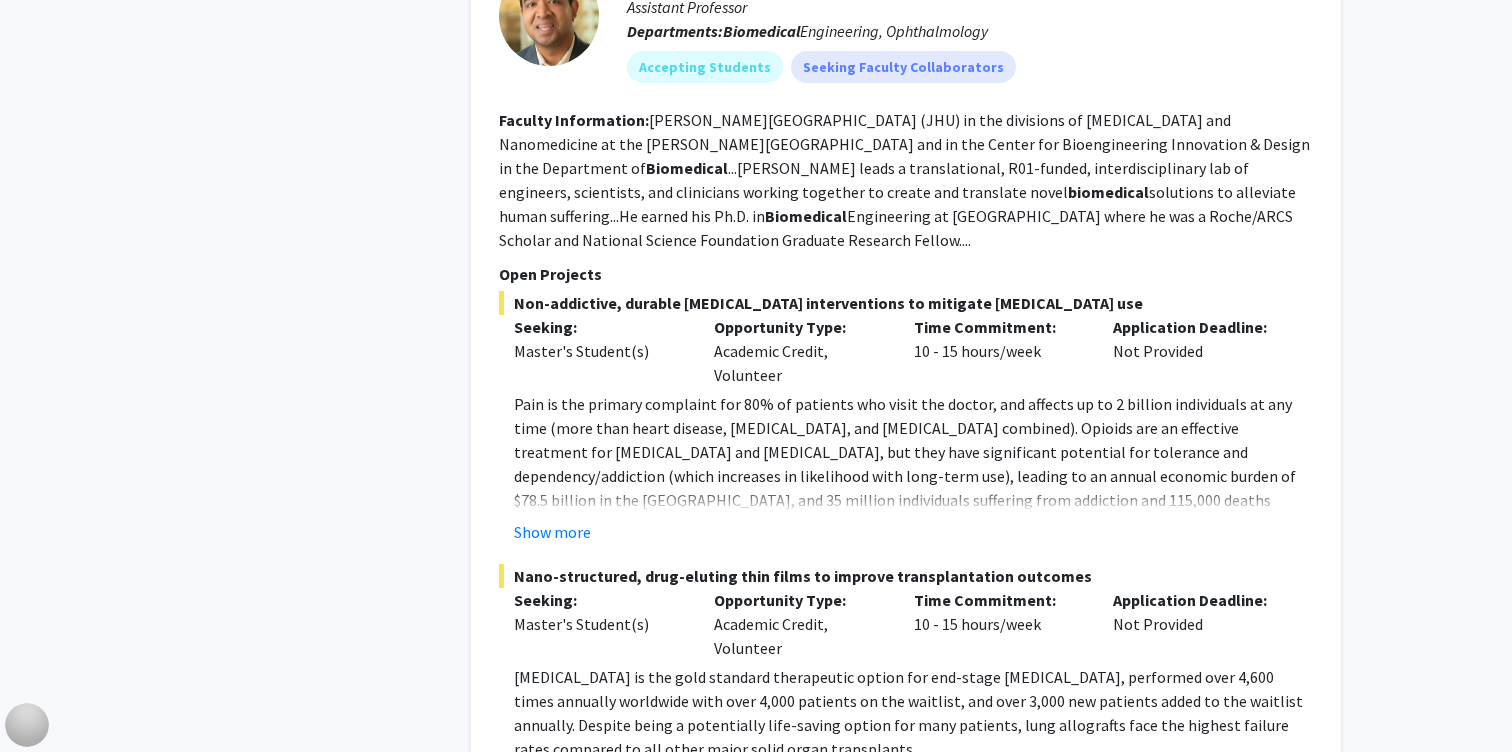 click on "Pain is the primary complaint for 80% of patients who visit the doctor, and affects up to 2 billion individuals at any time (more than heart disease, [MEDICAL_DATA], and [MEDICAL_DATA] combined). Opioids are an effective treatment for [MEDICAL_DATA] and [MEDICAL_DATA], but they have significant potential for tolerance and dependency/addiction (which increases in likelihood with long-term use), leading to an annual economic burden of $78.5 billion in the [GEOGRAPHIC_DATA], and 35 million individuals suffering from addiction and 115,000 deaths annually around the world. There is an urgent need for development of a highly effective alternative to [MEDICAL_DATA] with targeted pain-deadening effects without significant side effects and risk of abuse." 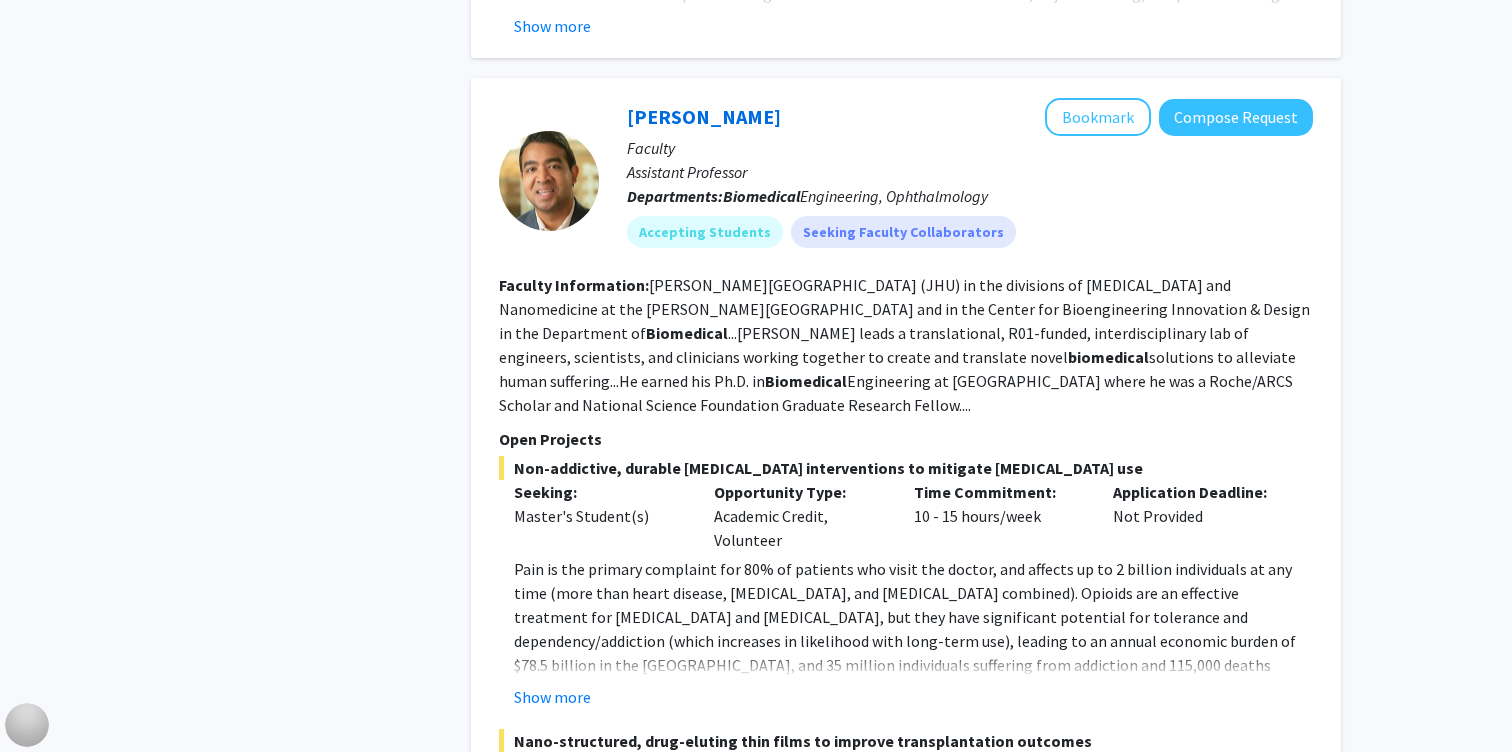 scroll, scrollTop: 2375, scrollLeft: 0, axis: vertical 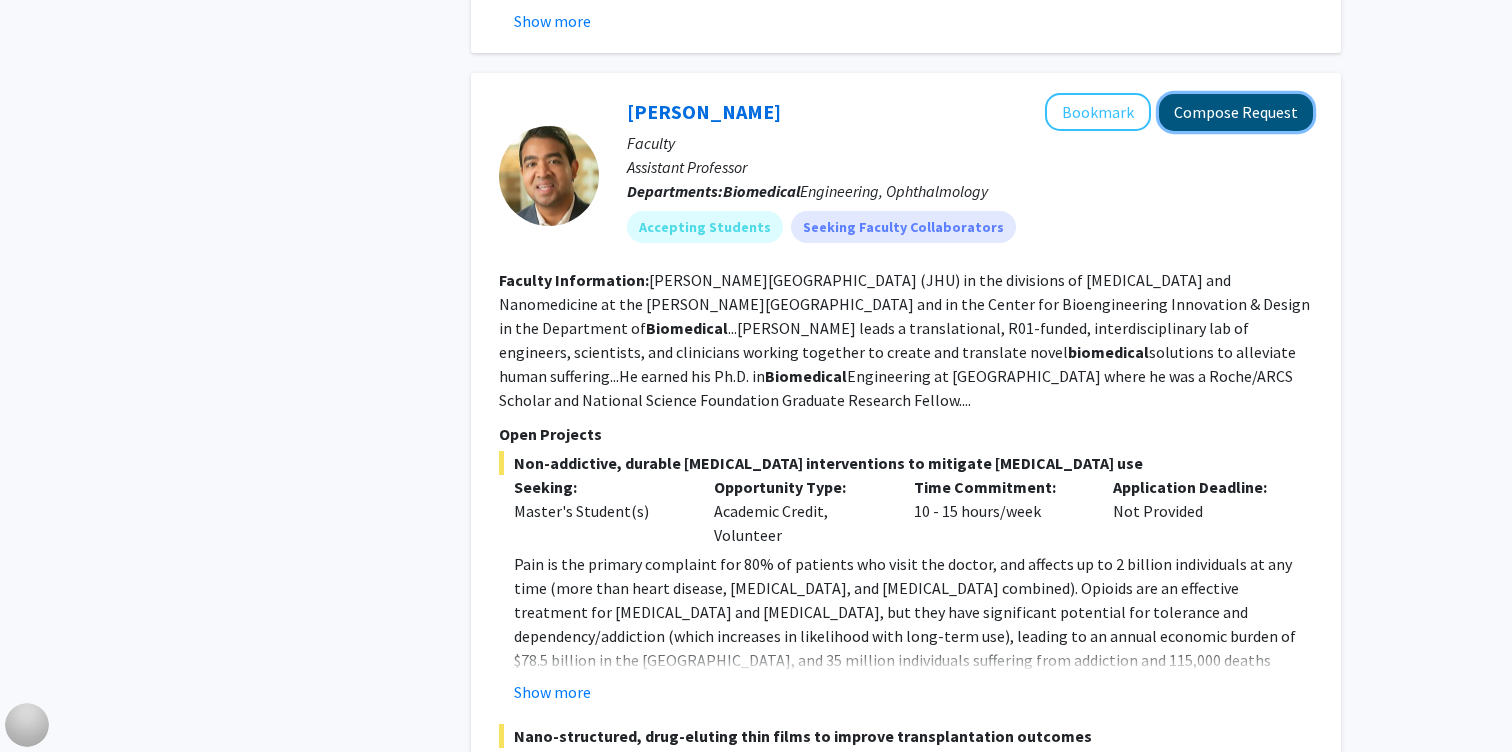 click on "Compose Request" 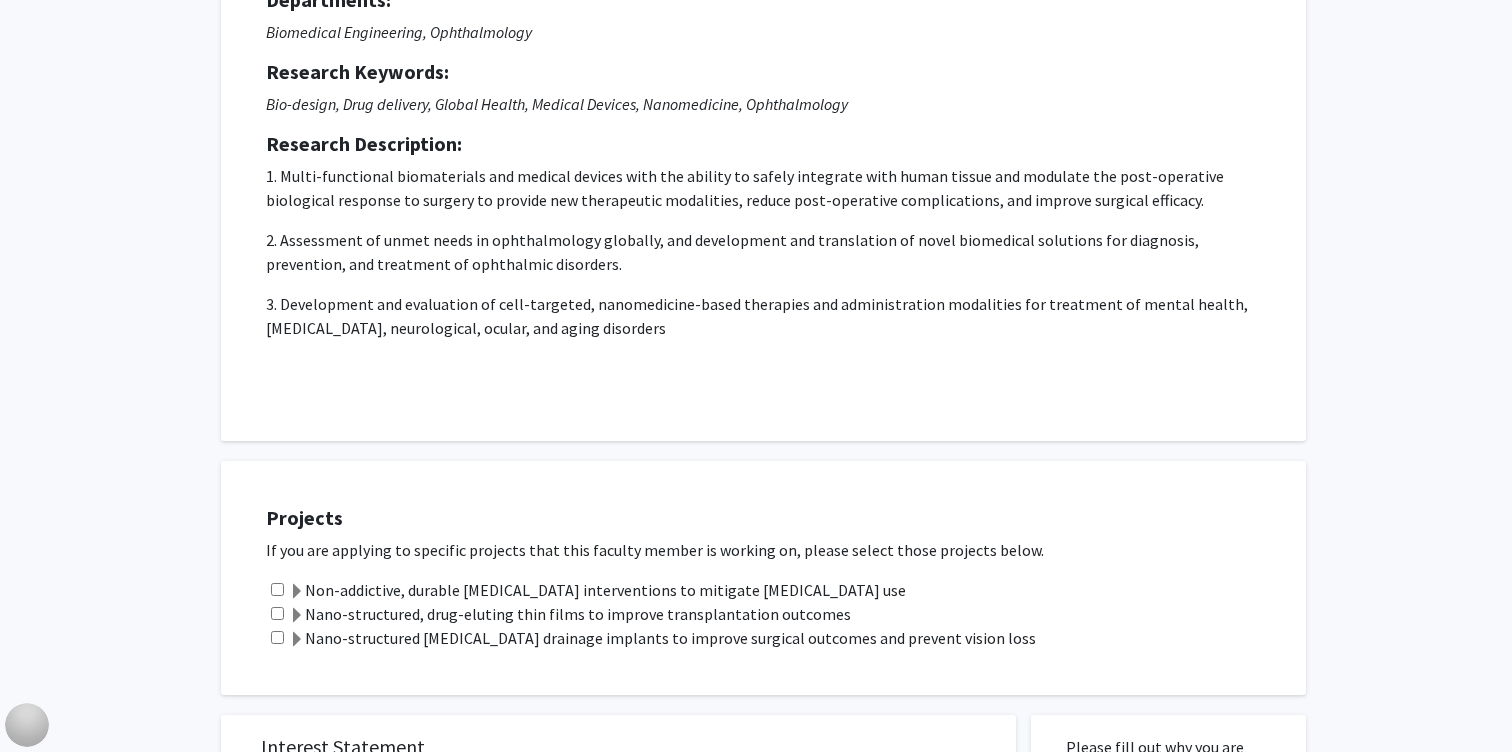 scroll, scrollTop: 417, scrollLeft: 0, axis: vertical 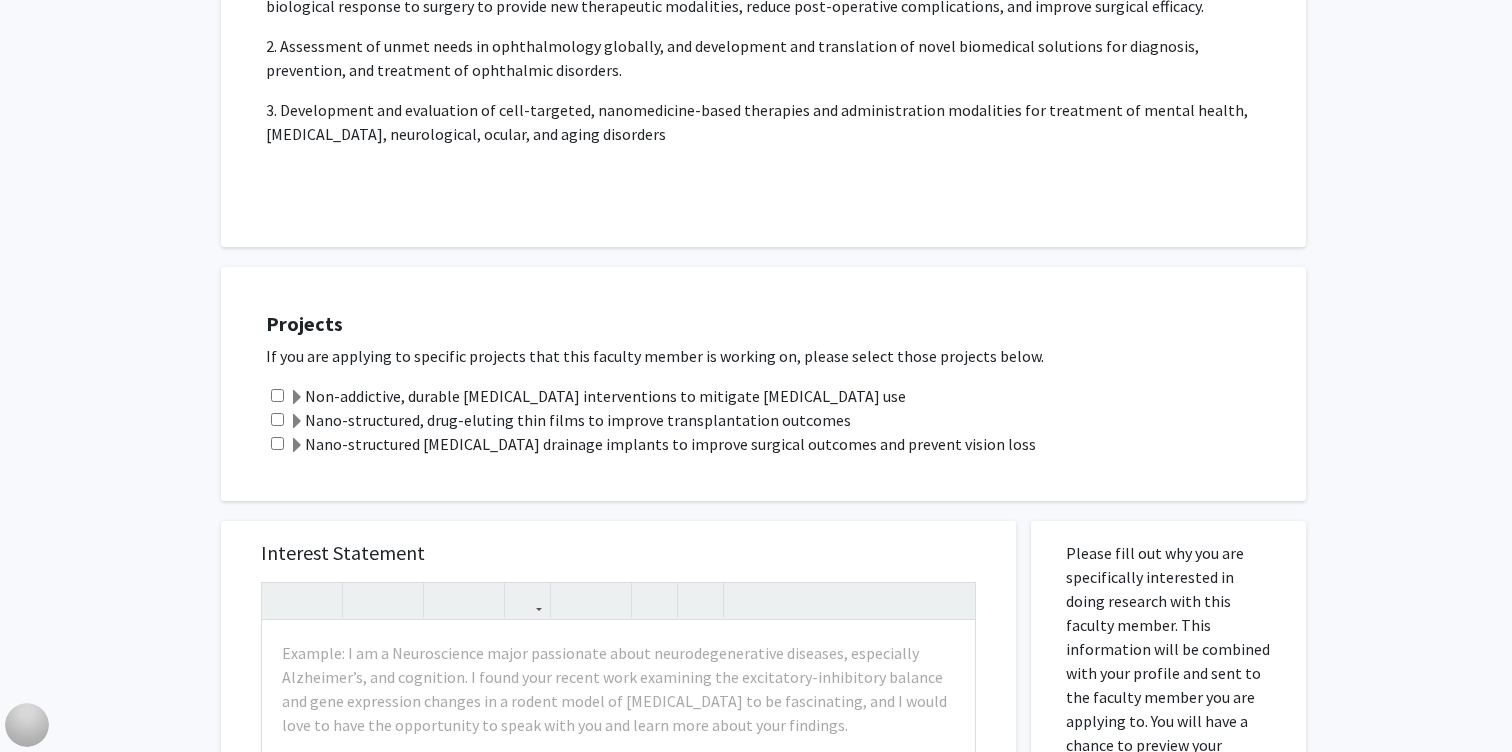 click on "All Requests  Request for [PERSON_NAME]   Request for   [PERSON_NAME]  Departments:  Biomedical Engineering, Ophthalmology  Research Keywords: Bio-design, Drug delivery, Global Health, Medical Devices, Nanomedicine, Ophthalmology Research Description: 1.	Multi-functional biomaterials and medical devices with the ability to safely integrate with human tissue and modulate the post-operative biological response to surgery to provide new therapeutic modalities, reduce post-operative complications, and improve surgical efficacy.
2.	Assessment of unmet needs in ophthalmology globally, and development and translation of novel biomedical solutions for diagnosis, prevention, and treatment of ophthalmic disorders.
3.	Development and evaluation of cell-targeted, nanomedicine-based therapies and administration modalities for treatment of mental health, [MEDICAL_DATA], neurological, ocular, and aging disorders
Projects  Non-addictive, durable [MEDICAL_DATA] interventions to mitigate [MEDICAL_DATA] use  Interest Statement" 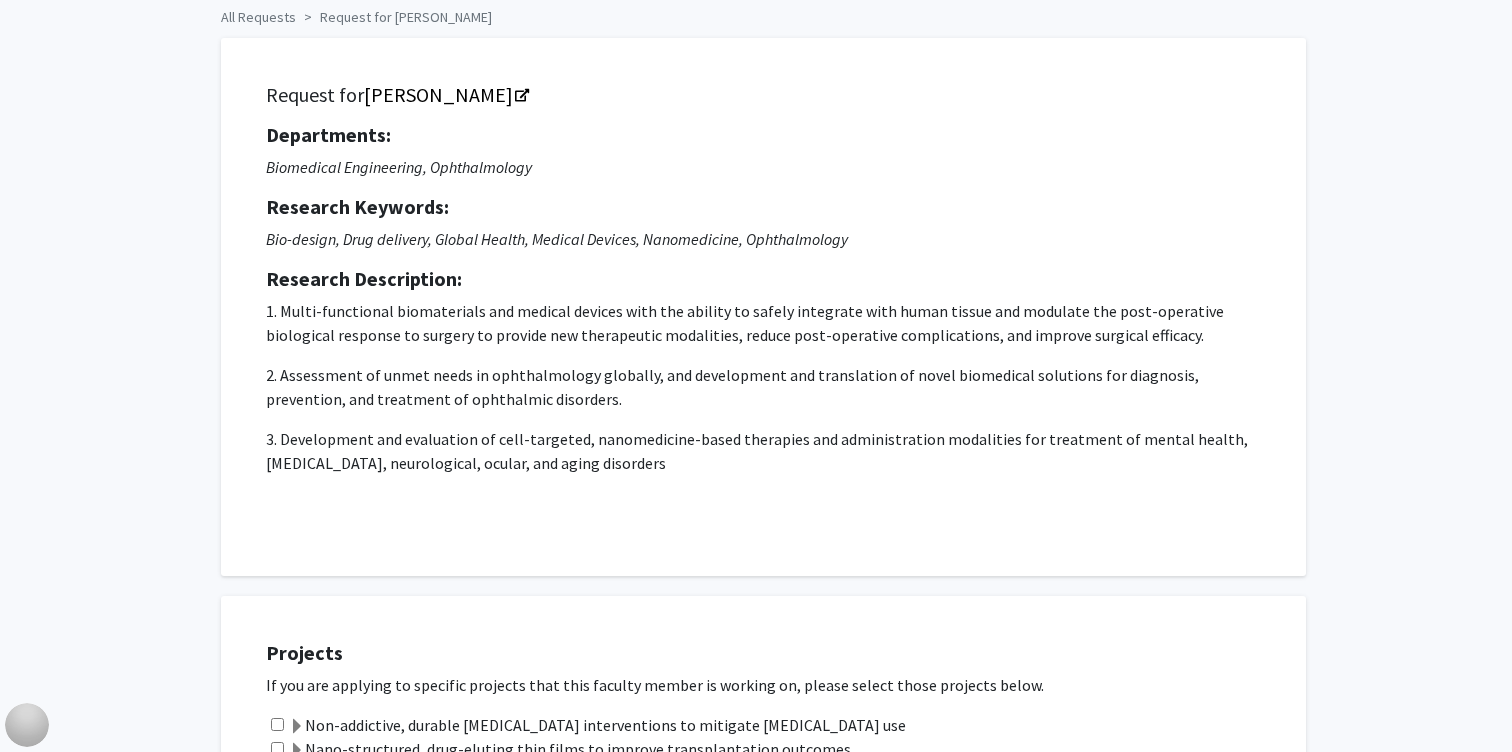 scroll, scrollTop: 37, scrollLeft: 0, axis: vertical 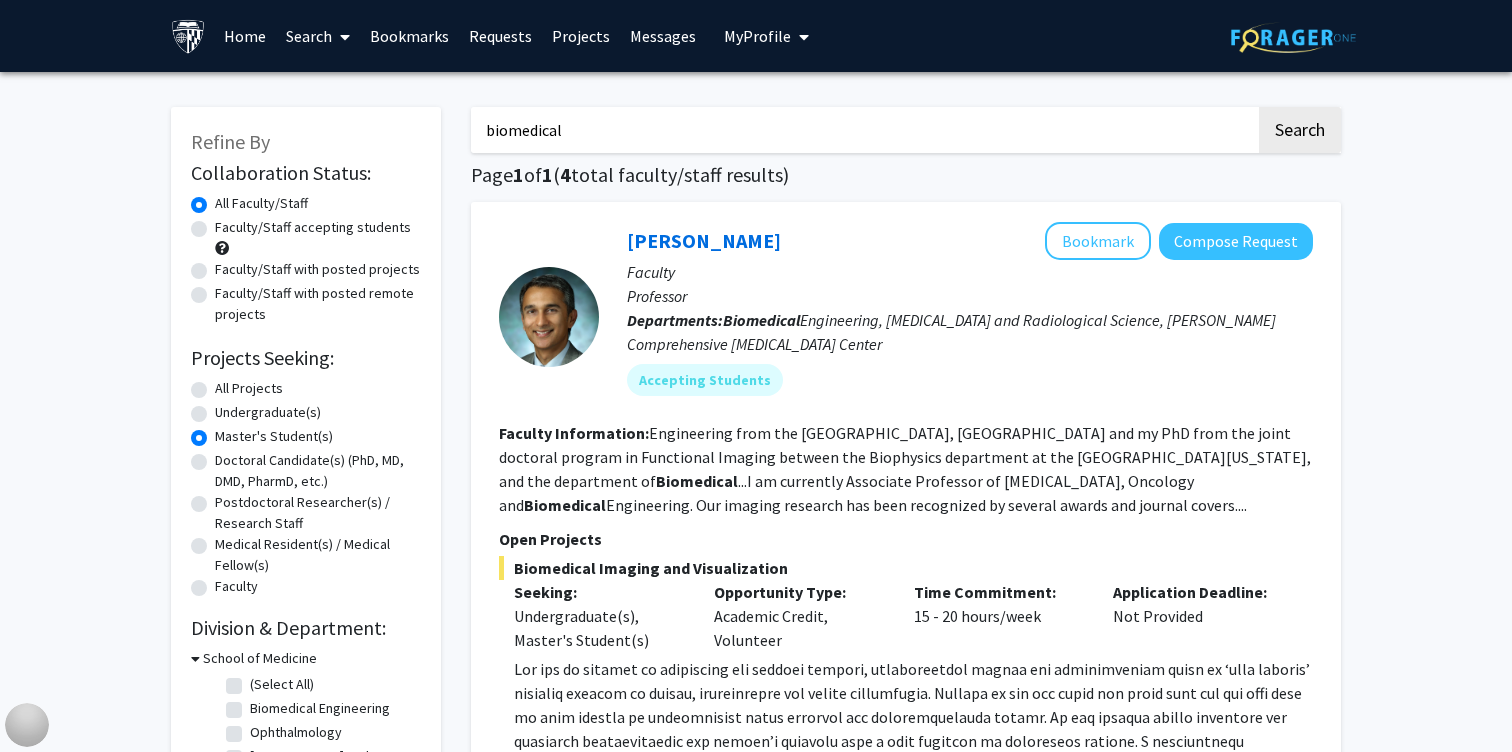 click on "Refine By Collaboration Status: Collaboration Status  All Faculty/Staff    Collaboration Status  Faculty/Staff accepting students    Collaboration Status  Faculty/Staff with posted projects    Collaboration Status  Faculty/Staff with posted remote projects    Projects Seeking: Projects Seeking Level  All Projects    Projects Seeking Level  Undergraduate(s)    Projects Seeking Level  Master's Student(s)    Projects Seeking Level  Doctoral Candidate(s) (PhD, MD, DMD, PharmD, etc.)    Projects Seeking Level  Postdoctoral Researcher(s) / Research Staff    Projects Seeking Level  Medical Resident(s) / Medical Fellow(s)    Projects Seeking Level  Faculty    Division & Department:      School of Medicine  (Select All)  (Select All)  Biomedical Engineering  Biomedical Engineering  Ophthalmology  Ophthalmology  [MEDICAL_DATA] and Radiological Science  [MEDICAL_DATA] and Radiological Science  [PERSON_NAME][GEOGRAPHIC_DATA][MEDICAL_DATA]  [PERSON_NAME][GEOGRAPHIC_DATA][MEDICAL_DATA]       [PERSON_NAME] School of Engineering  1 1" 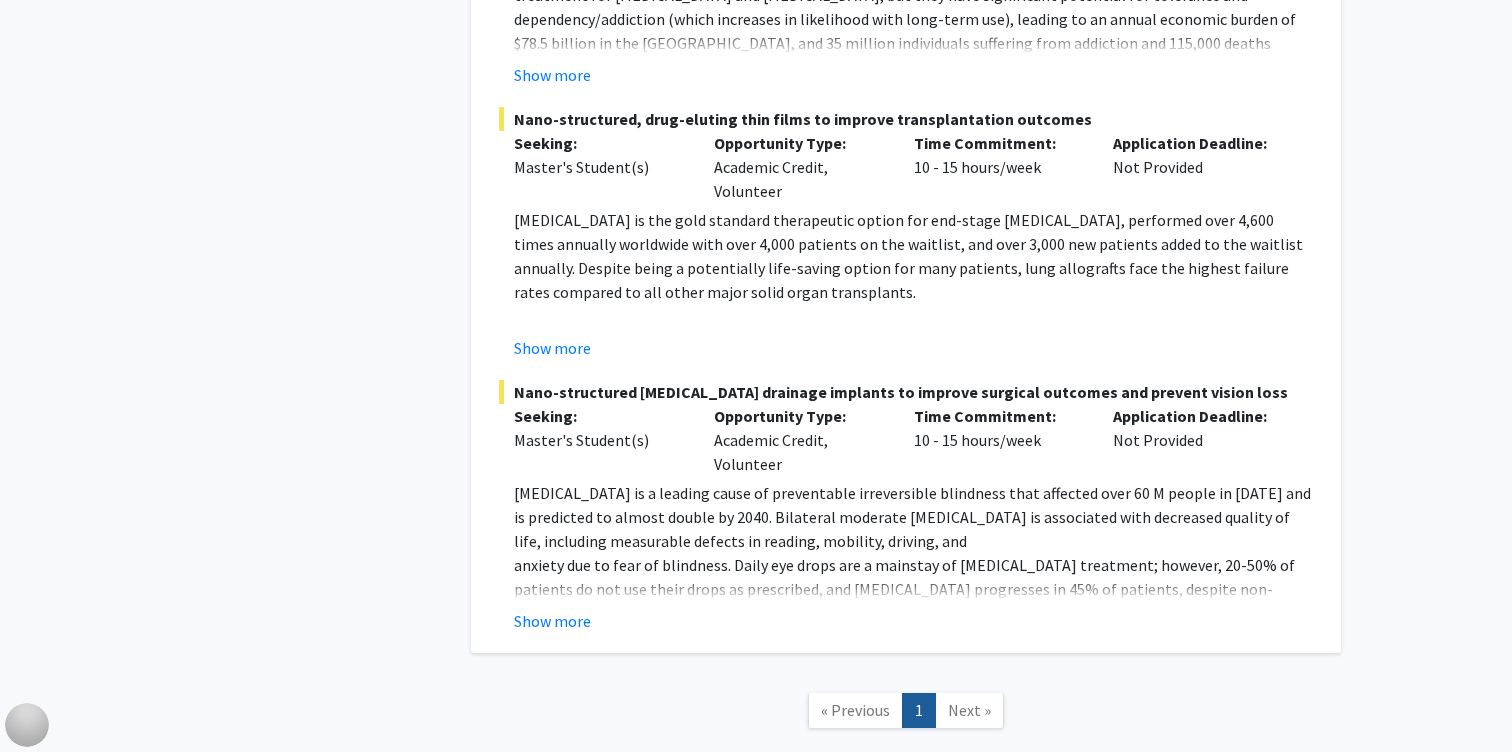 scroll, scrollTop: 3018, scrollLeft: 0, axis: vertical 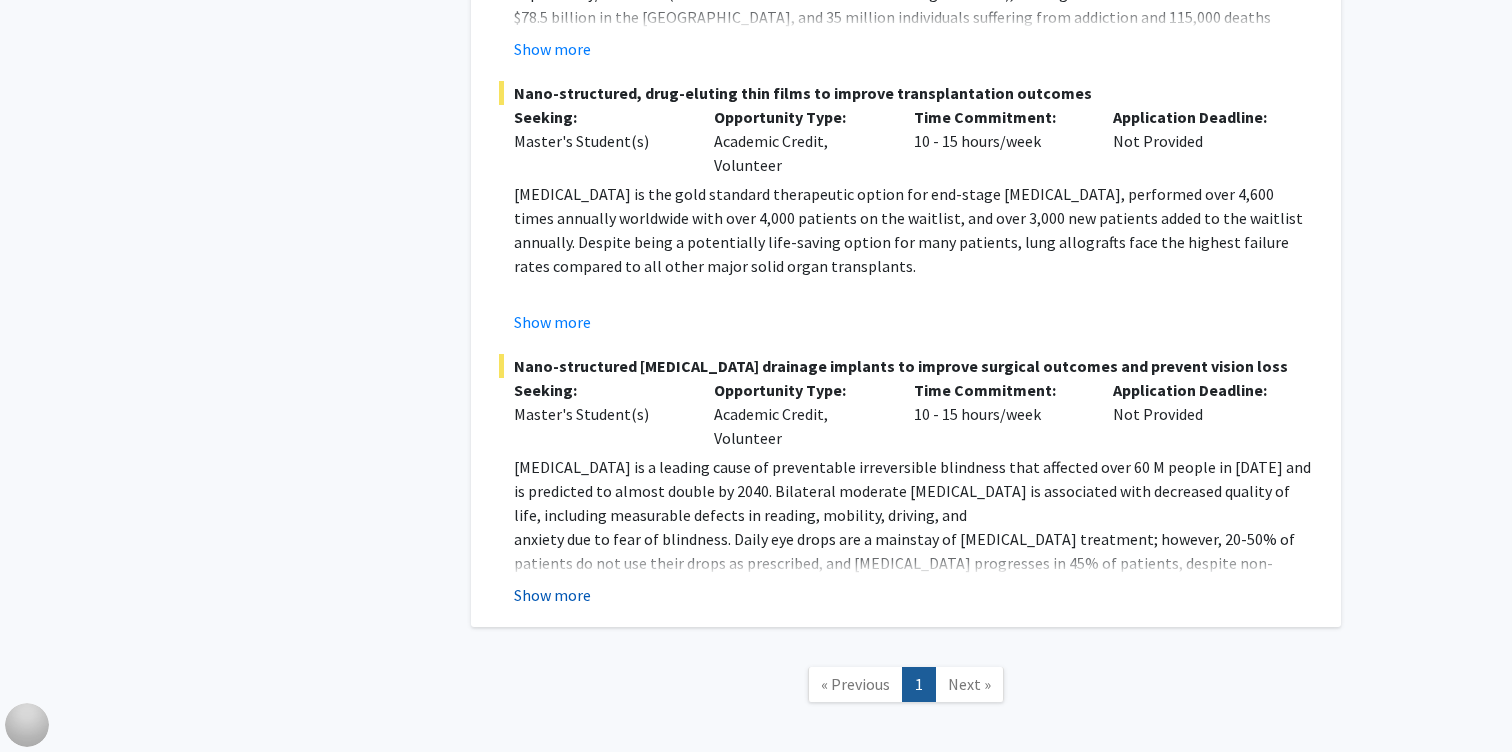 click on "Show more" 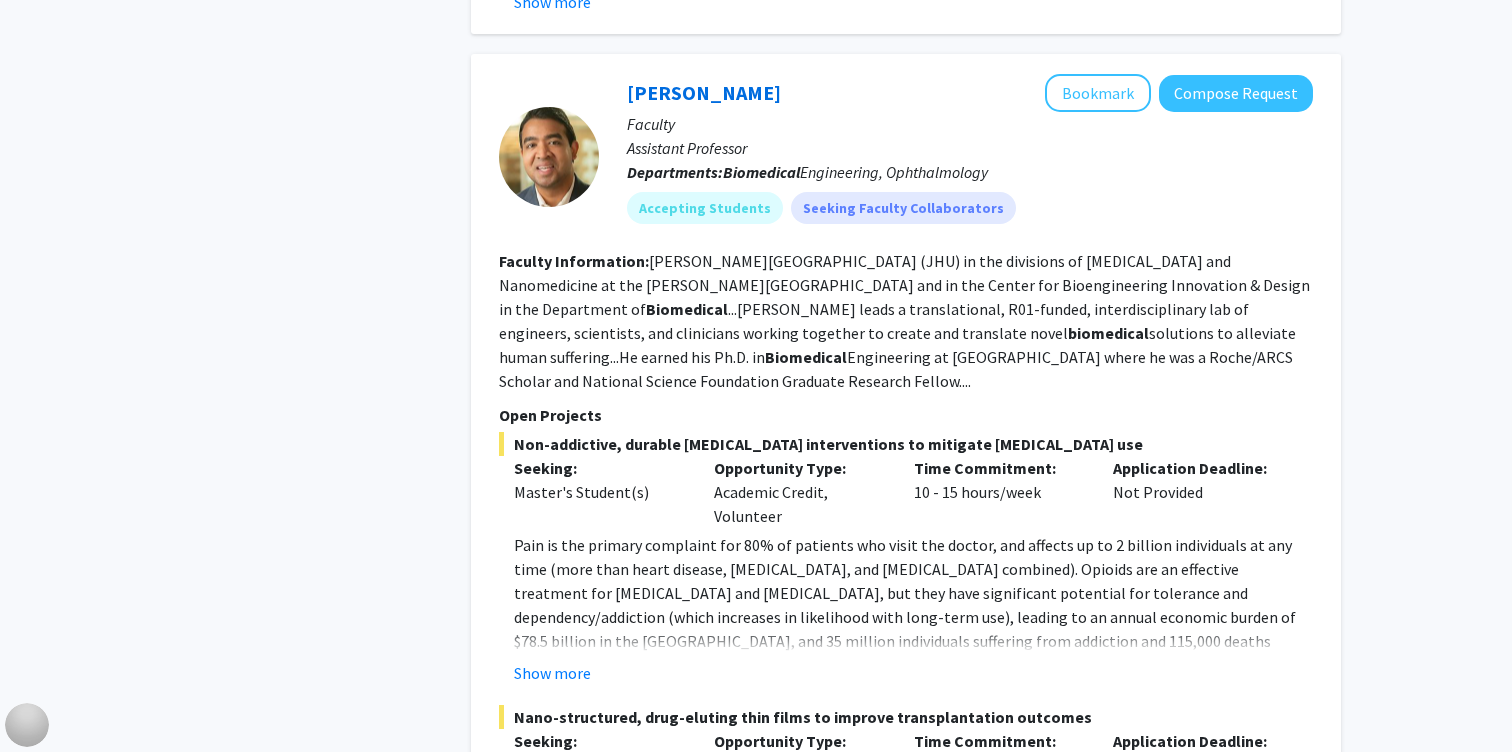 scroll, scrollTop: 2396, scrollLeft: 0, axis: vertical 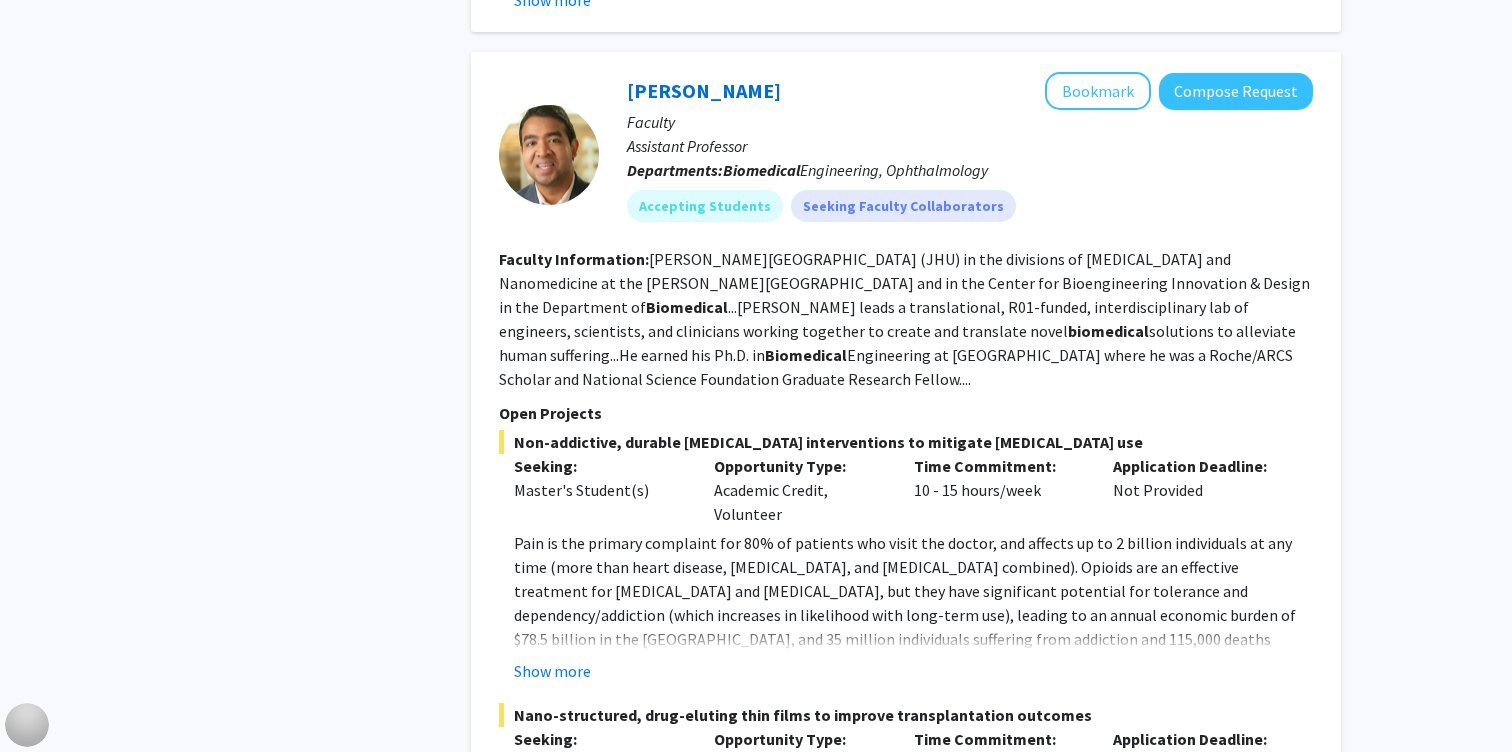 type 